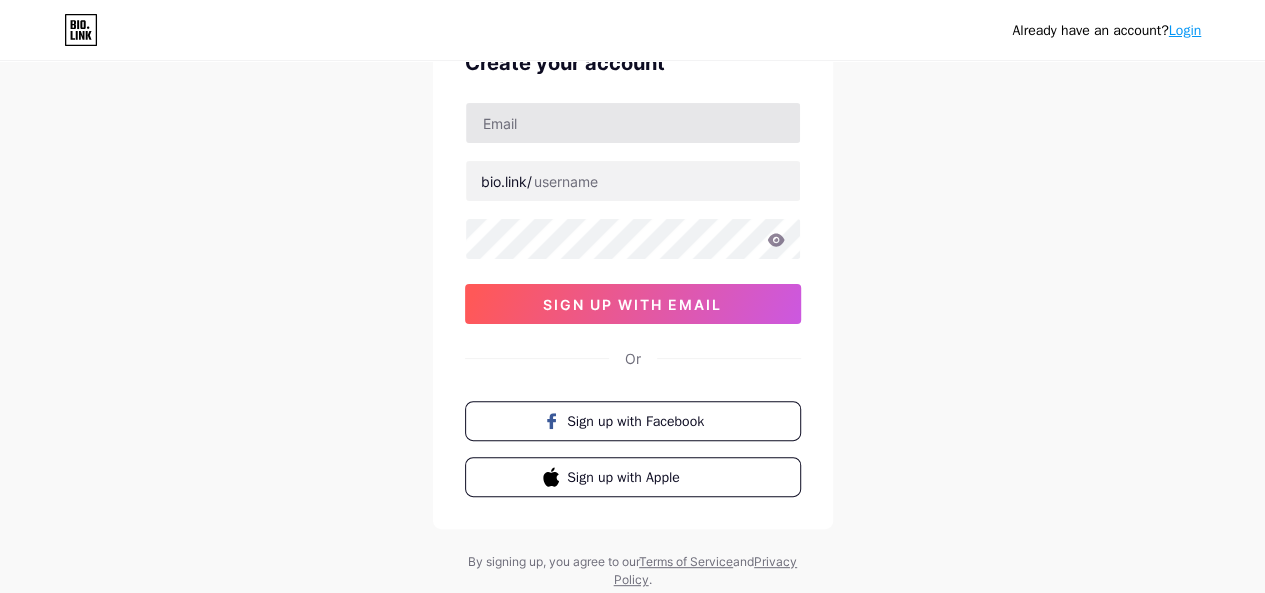 scroll, scrollTop: 0, scrollLeft: 0, axis: both 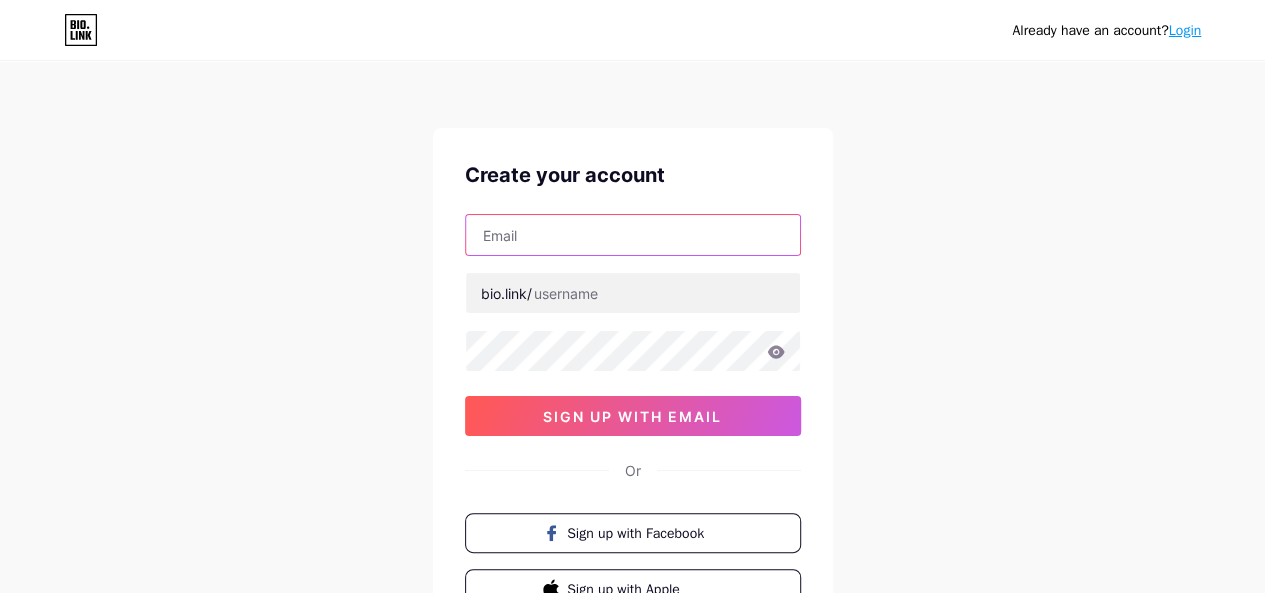 click at bounding box center (633, 235) 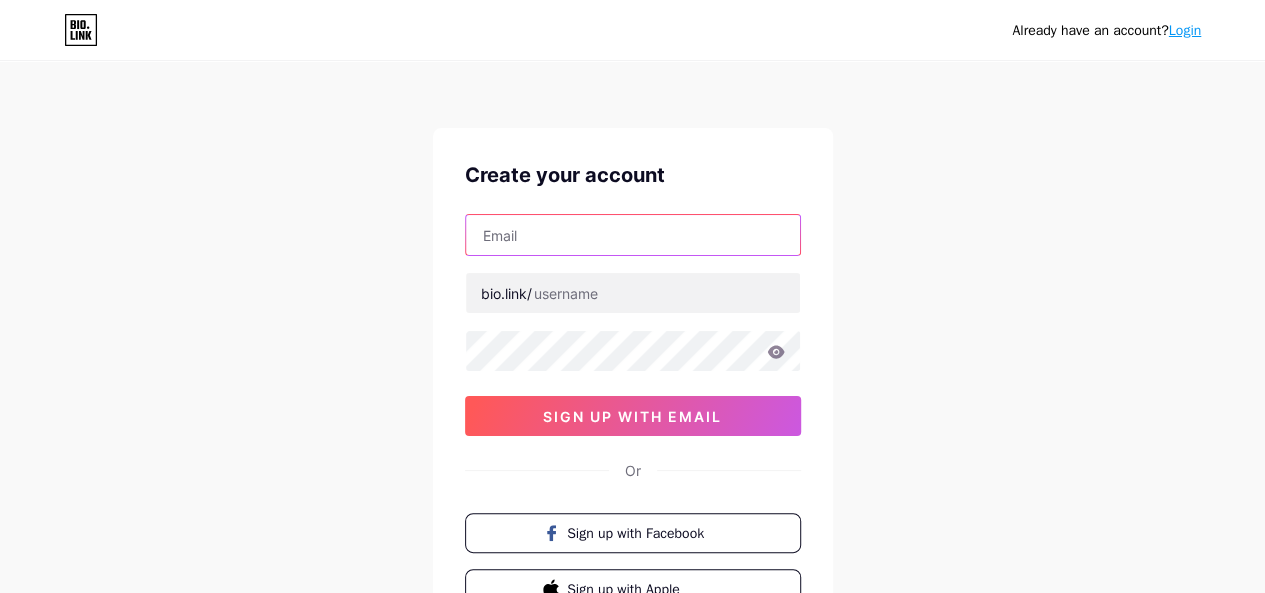 type on "[EMAIL]" 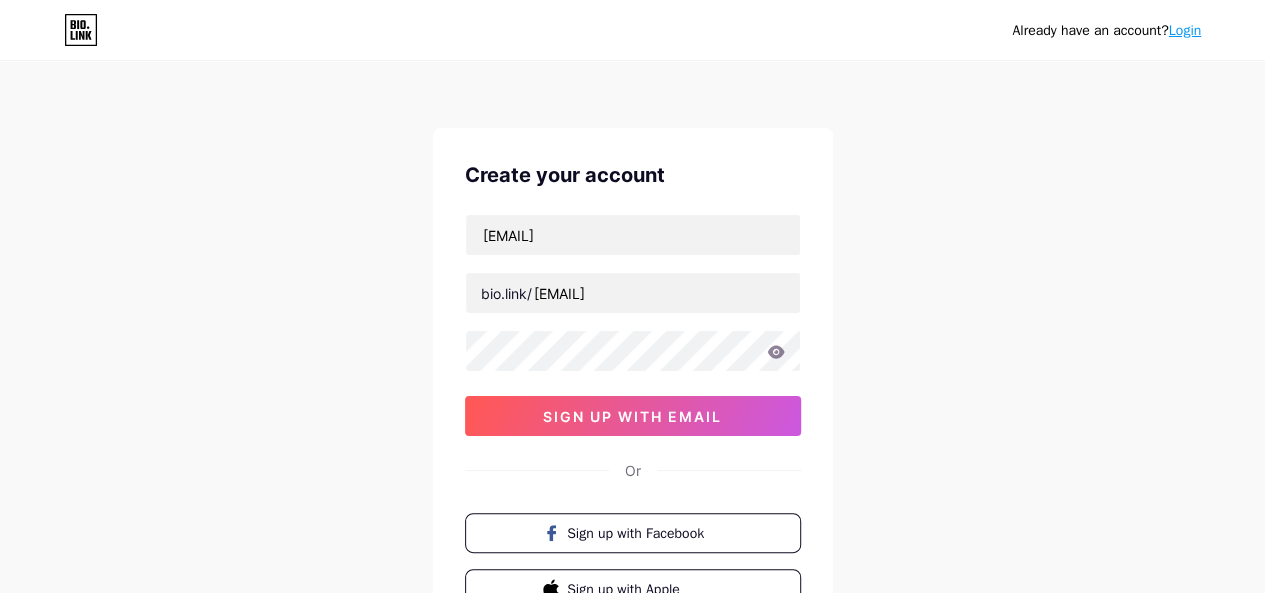 click at bounding box center (0, 0) 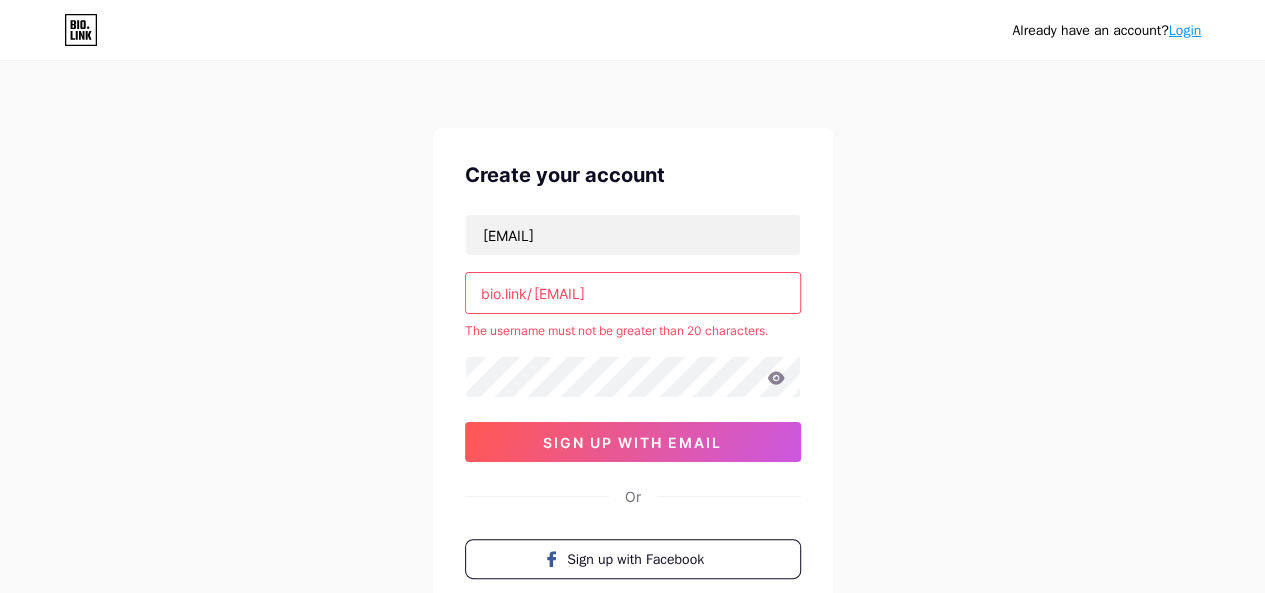 click on "[EMAIL]" at bounding box center [633, 293] 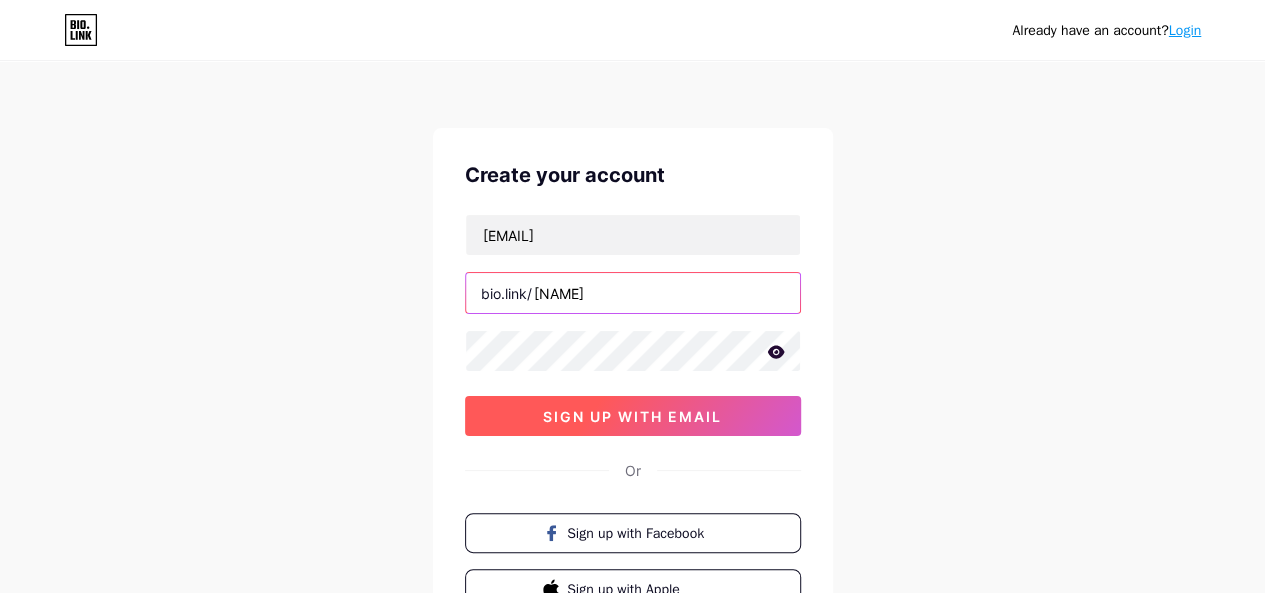 type on "[NAME]" 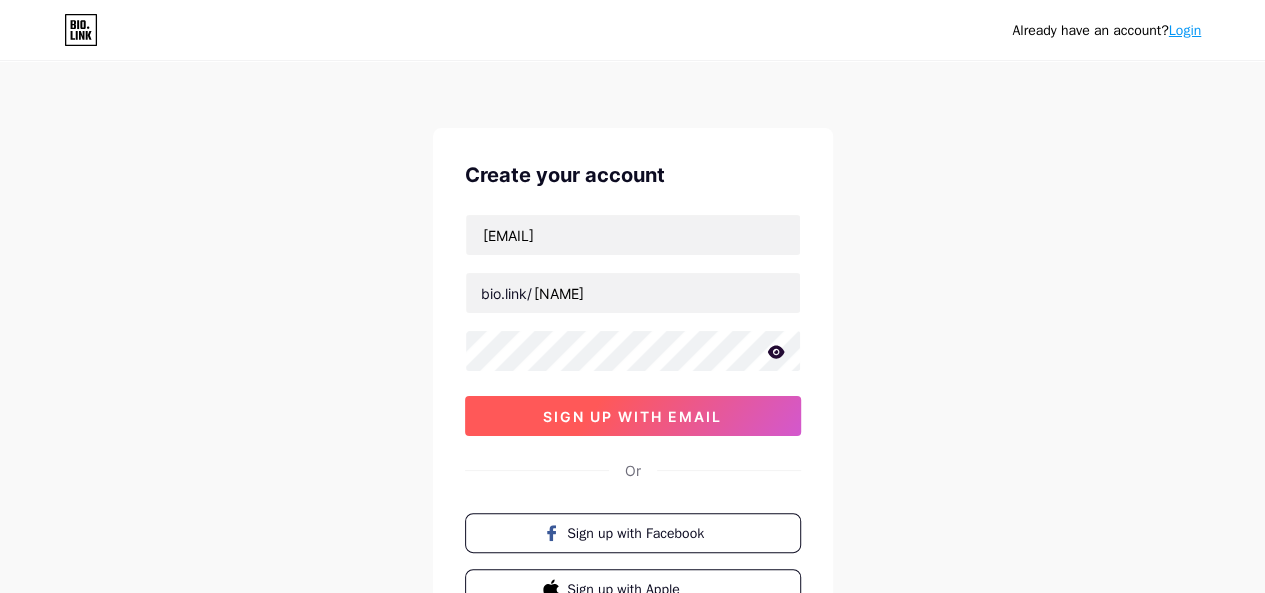 click on "sign up with email" at bounding box center (632, 416) 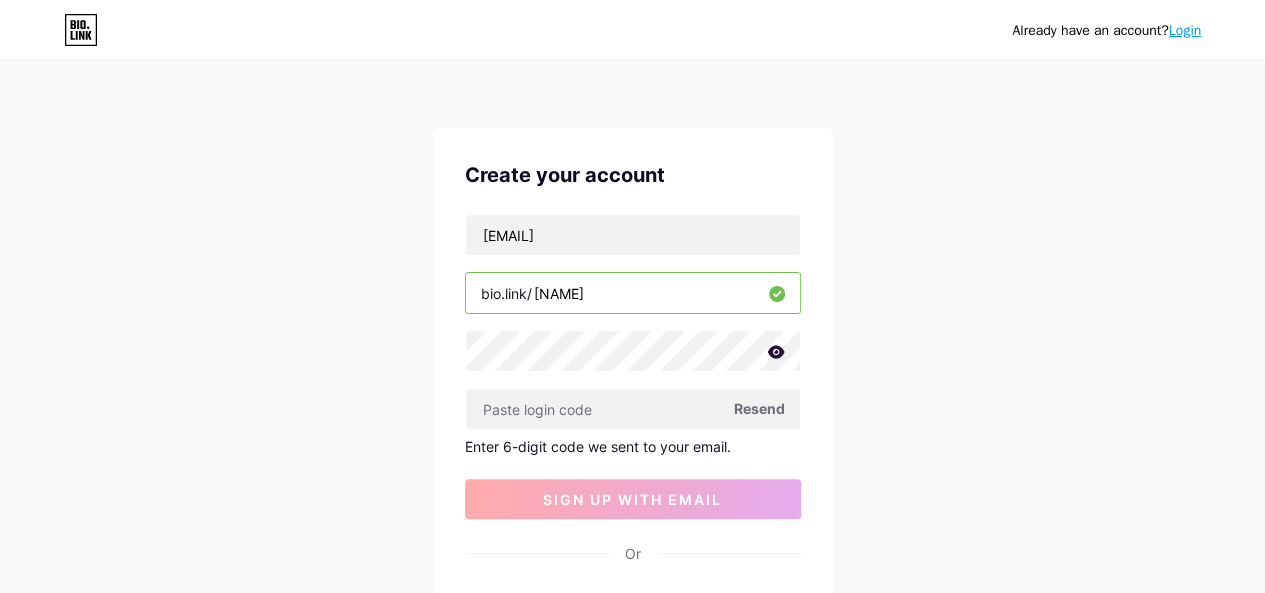 click at bounding box center (0, 0) 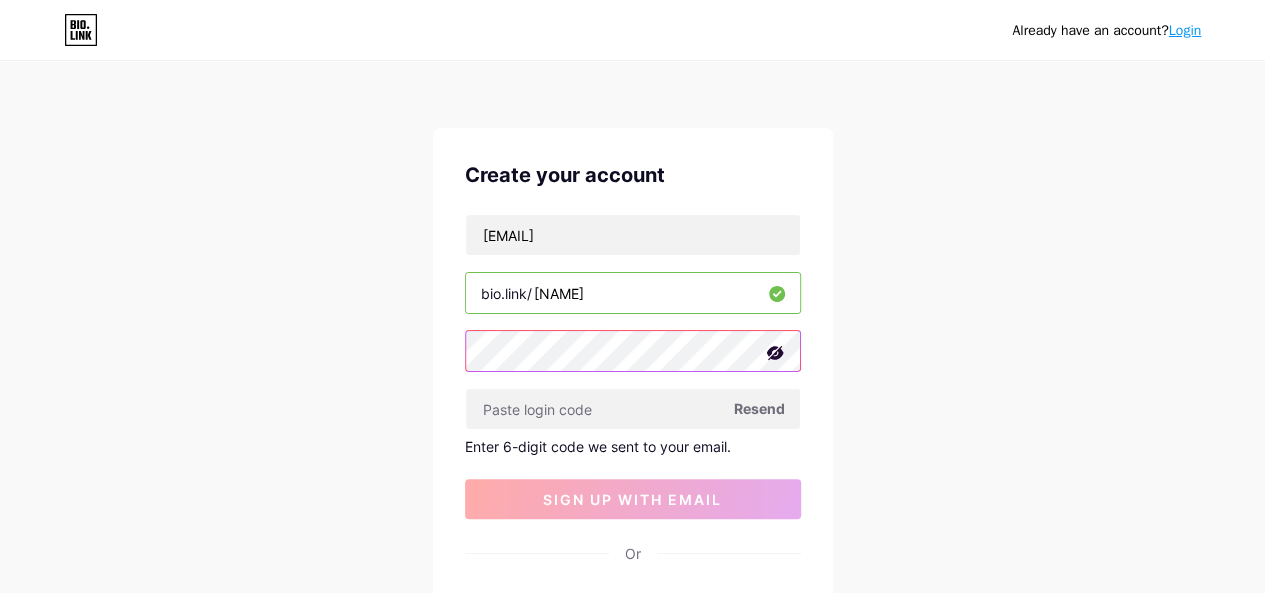 click on "Create your account     [EMAIL]     bio.link/   [NAME]                 Resend     Enter 6-digit code we sent to your email.         sign up with email         Or       Sign up with Facebook
Sign up with Apple
By signing up, you agree to our  Terms of Service  and  Privacy Policy ." at bounding box center (633, 426) 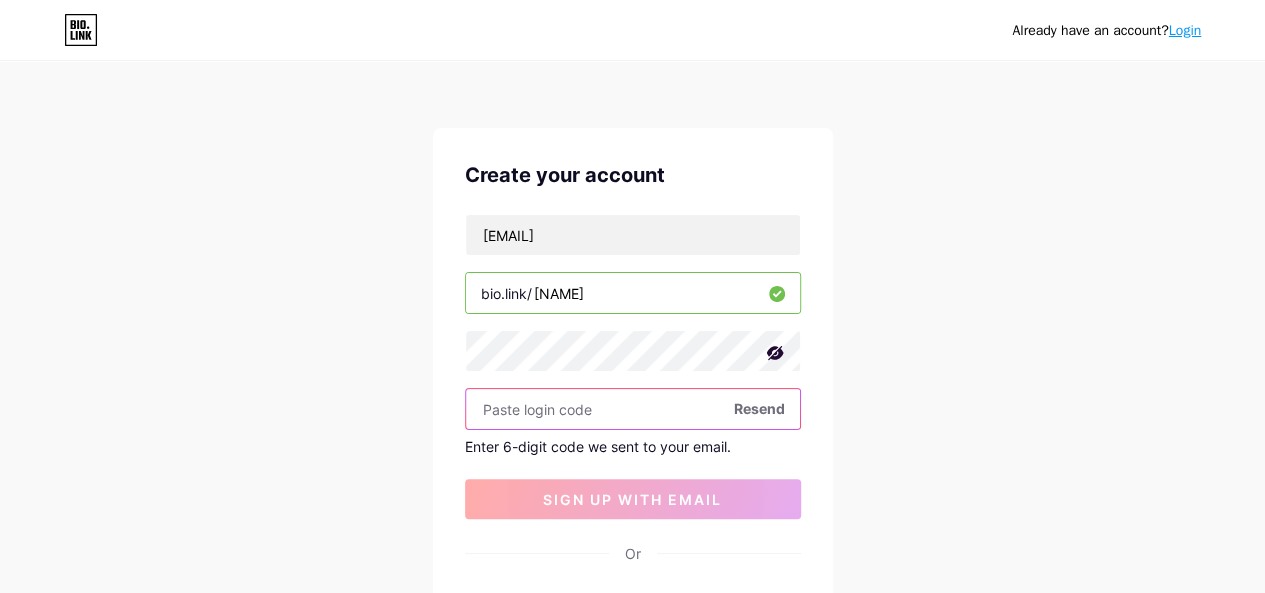 click at bounding box center (633, 409) 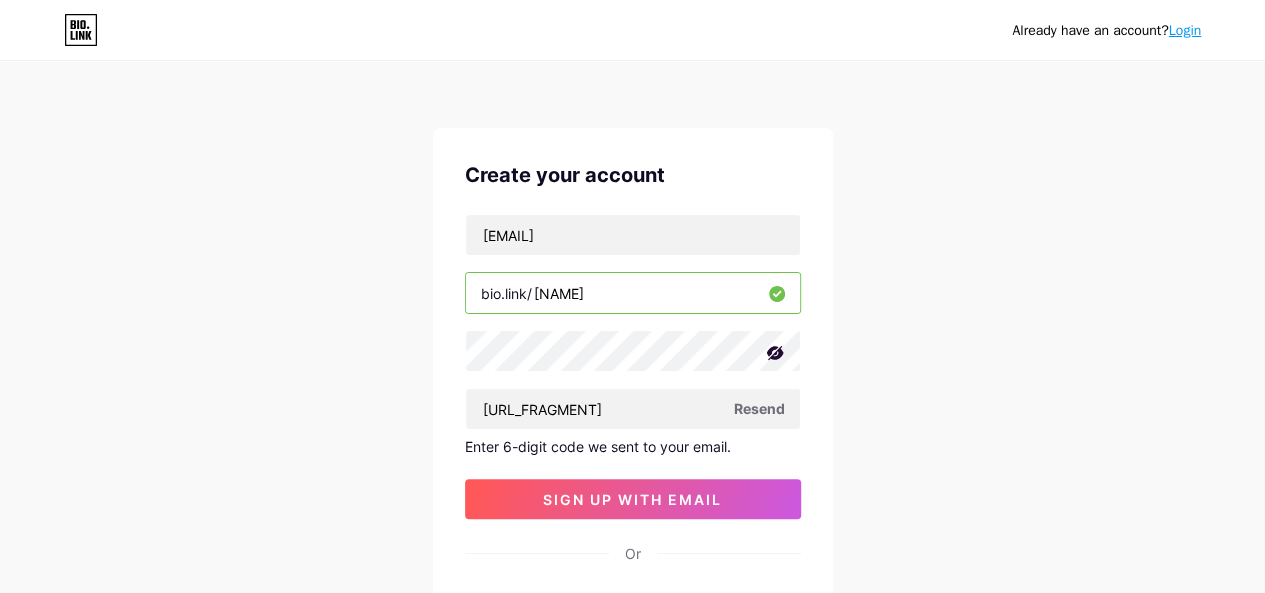 click on "Already have an account?  Login   Create your account     [EMAIL]     bio.link/   [NAME]               [URL]   Resend     Enter 6-digit code we sent to your email.         sign up with email         Or       Sign up with Facebook
Sign up with Apple
By signing up, you agree to our  Terms of Service  and  Privacy Policy ." at bounding box center [632, 424] 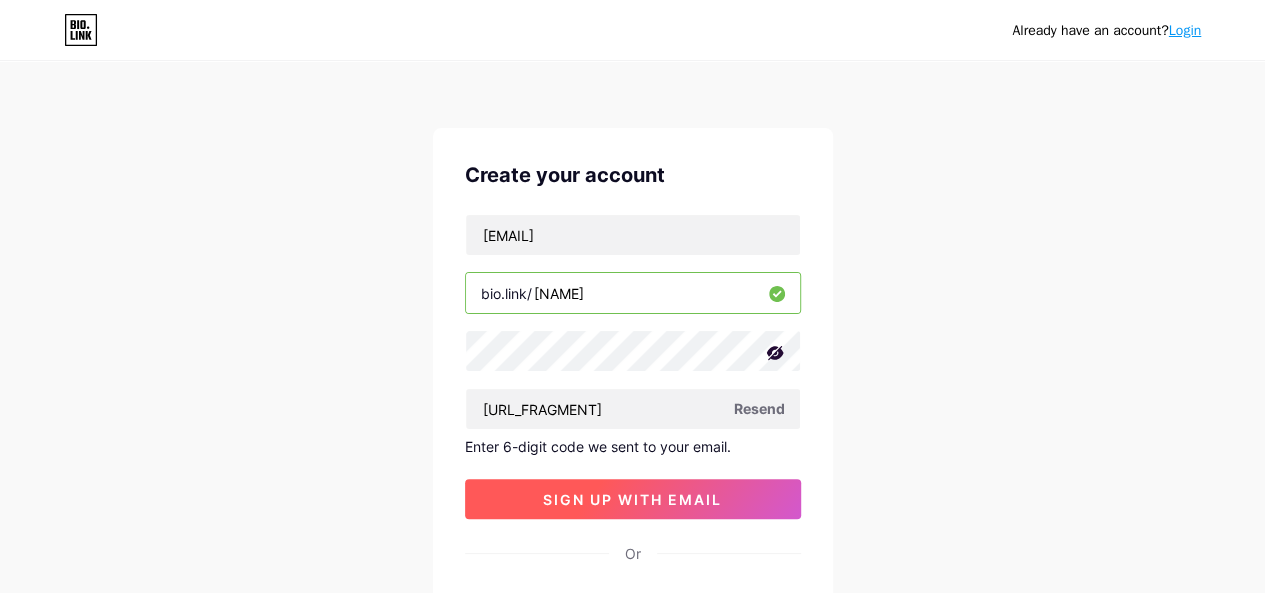 click on "sign up with email" at bounding box center (633, 499) 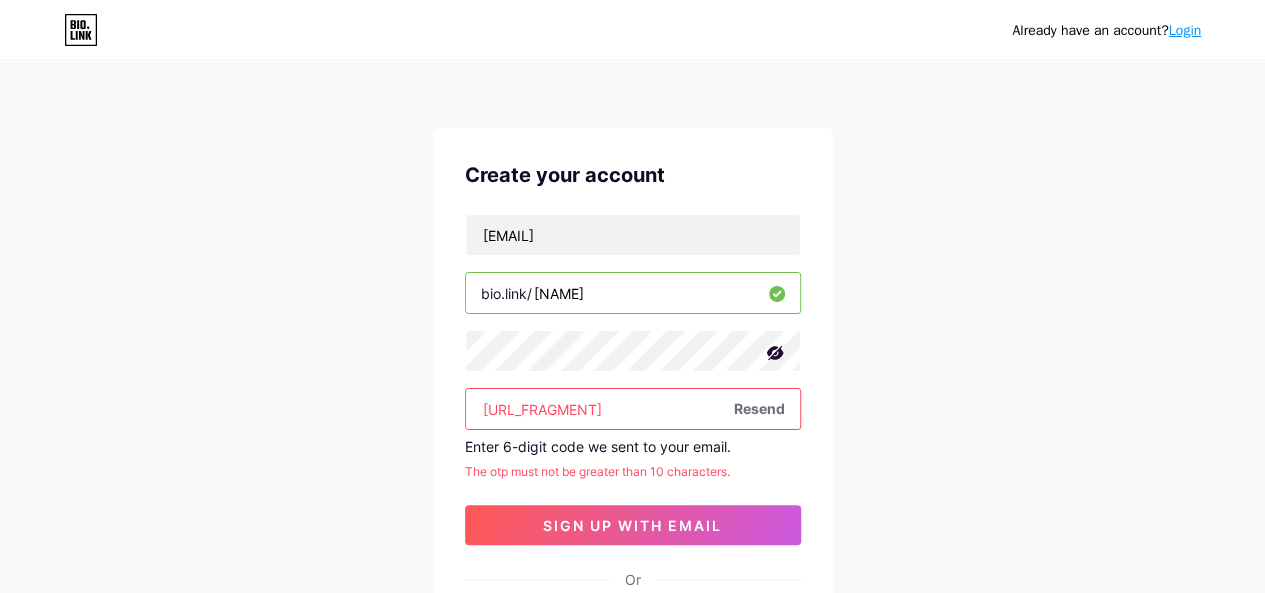 drag, startPoint x: 685, startPoint y: 411, endPoint x: 448, endPoint y: 418, distance: 237.10335 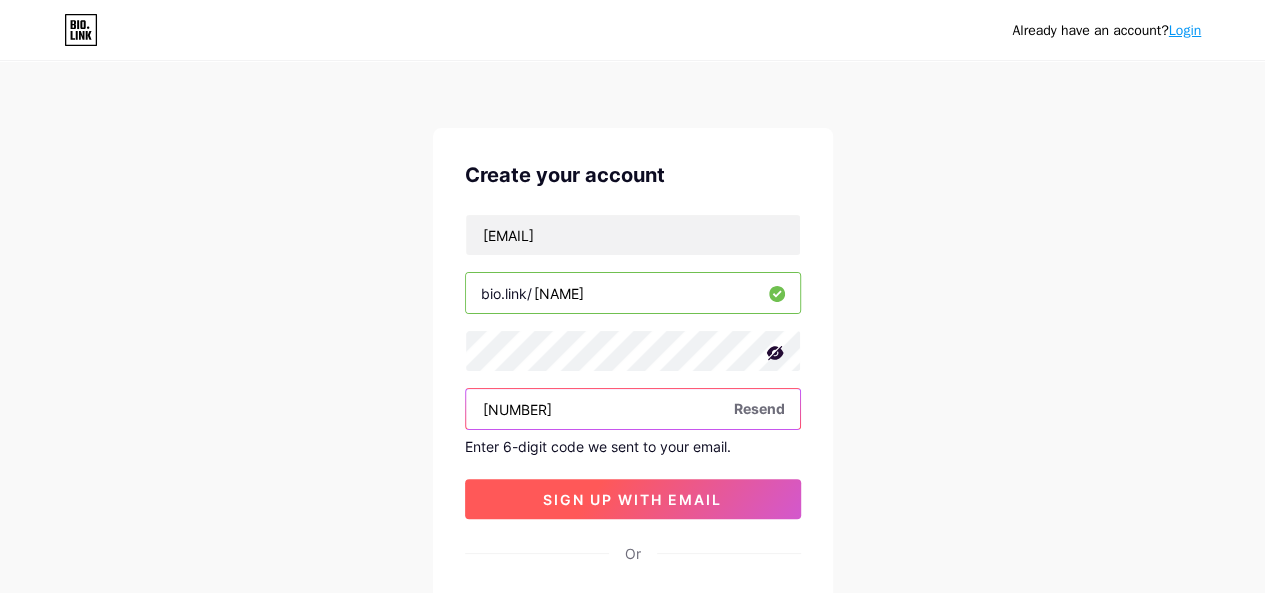 type on "[NUMBER]" 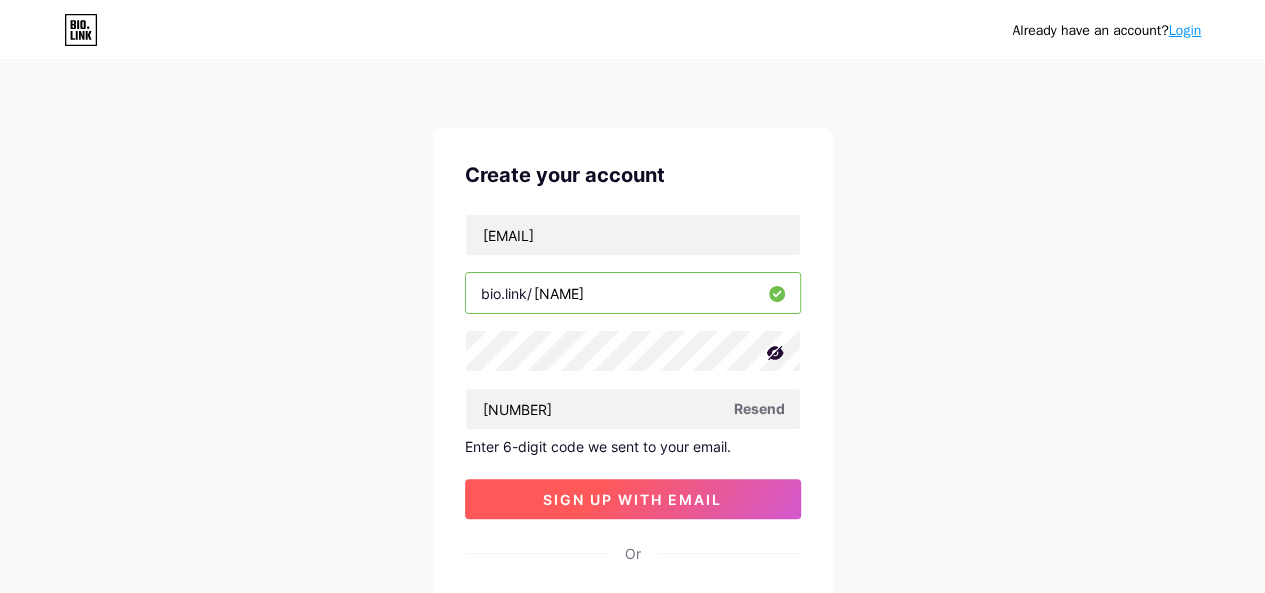 click on "sign up with email" at bounding box center (632, 499) 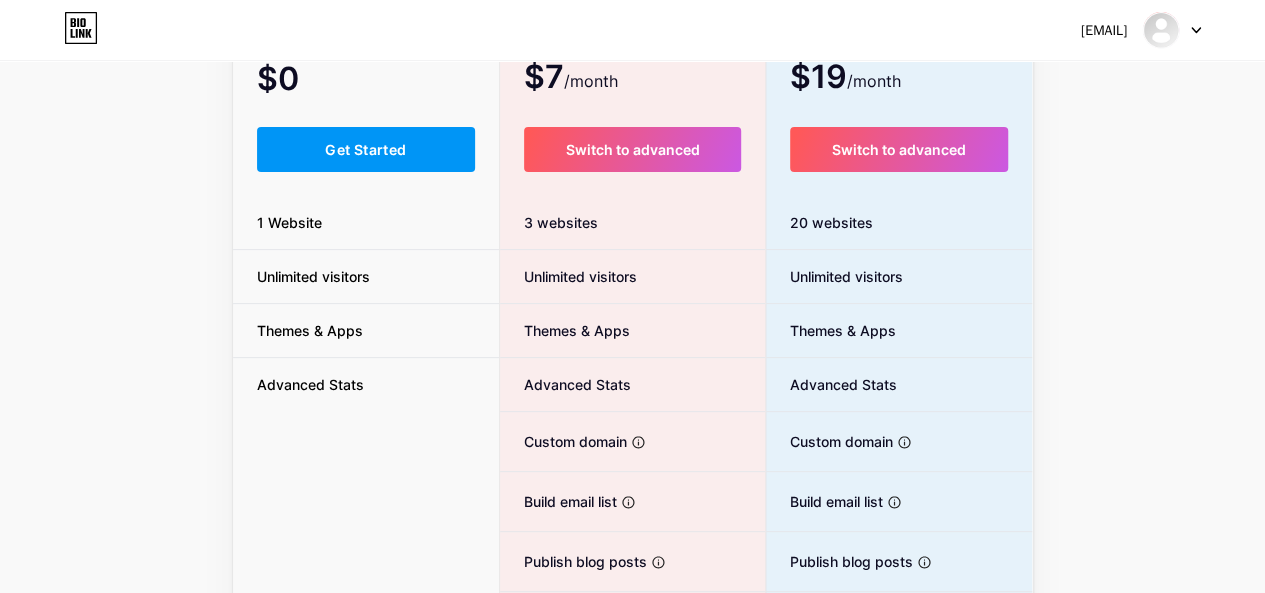 scroll, scrollTop: 0, scrollLeft: 0, axis: both 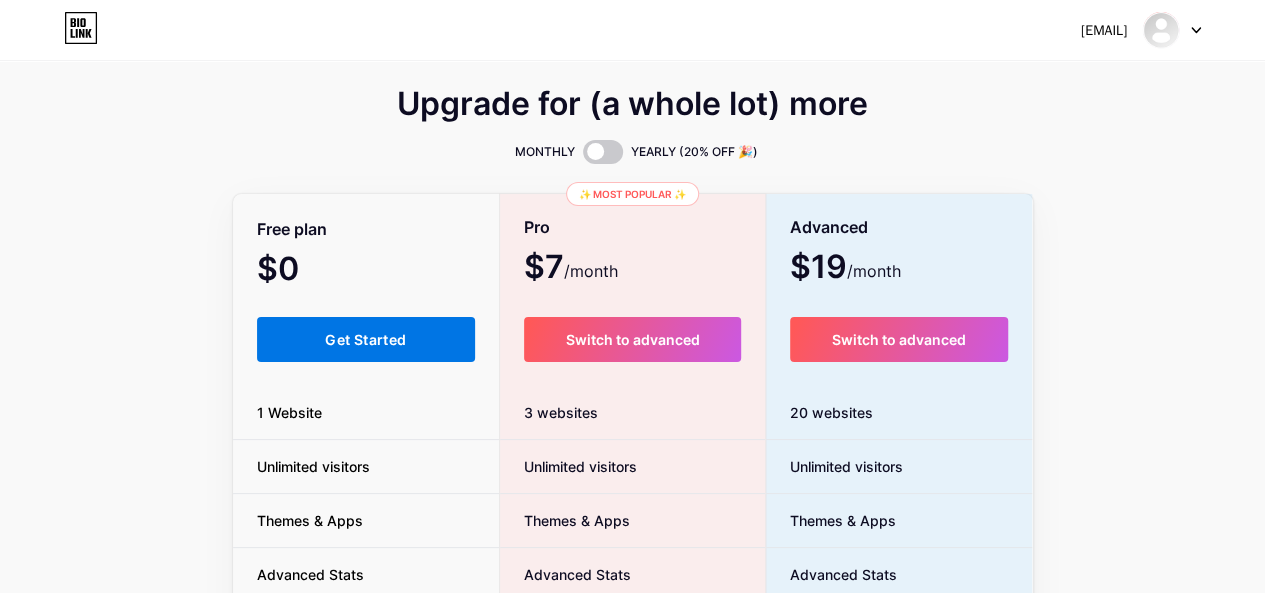 click on "Get Started" at bounding box center (366, 339) 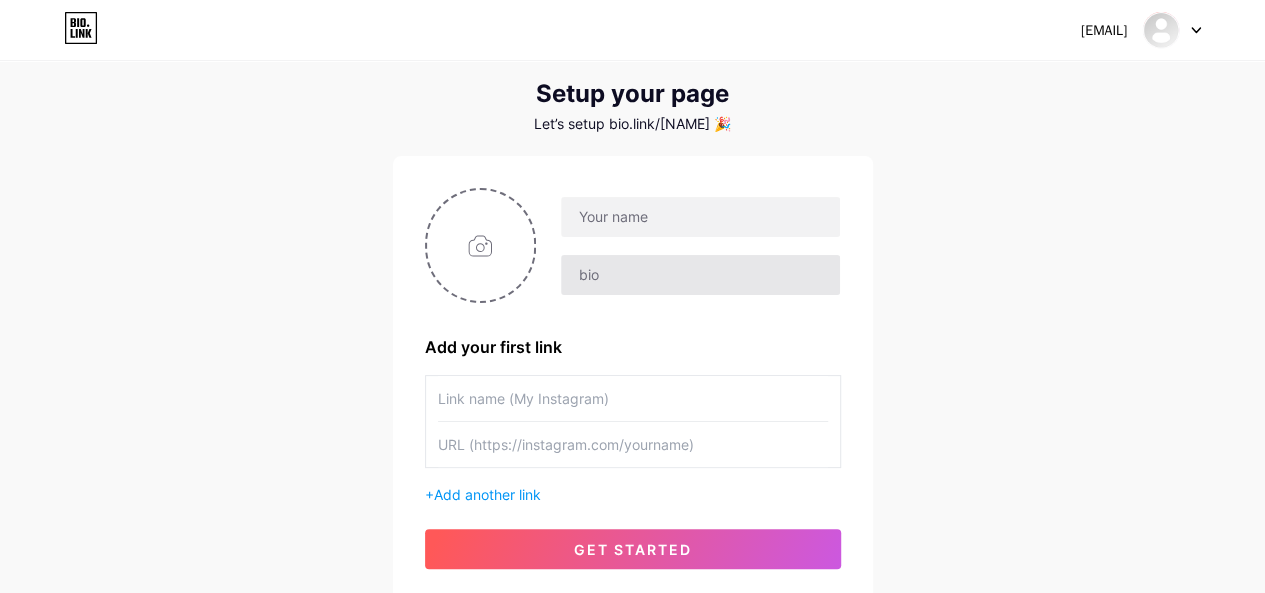 scroll, scrollTop: 0, scrollLeft: 0, axis: both 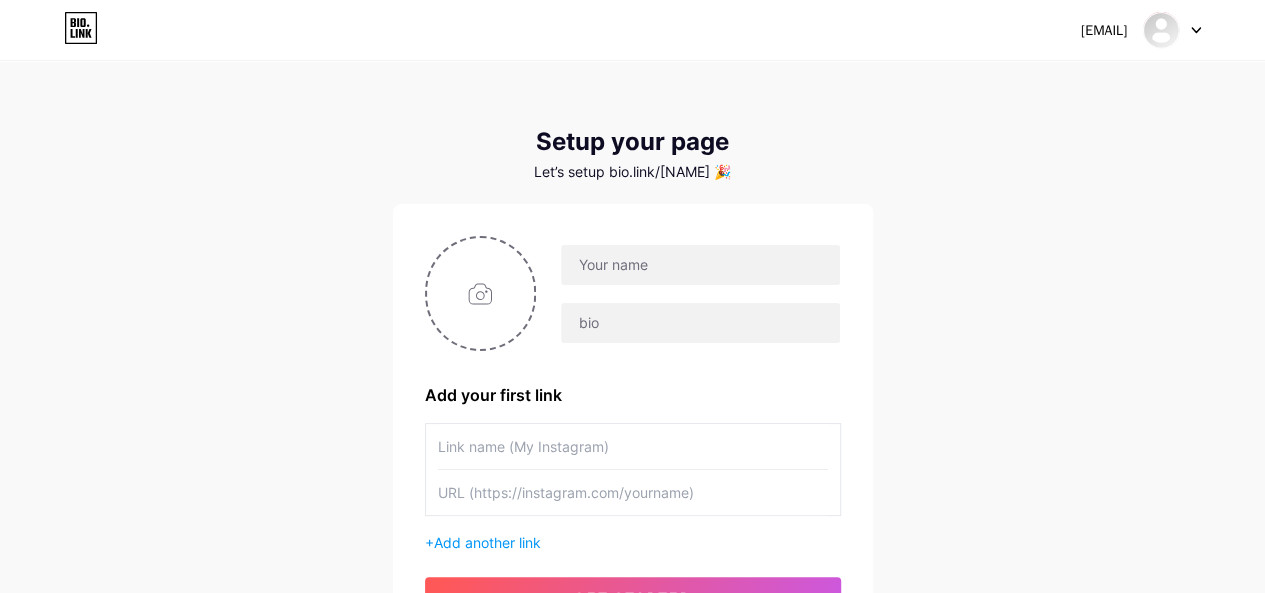 click at bounding box center [88, 26] 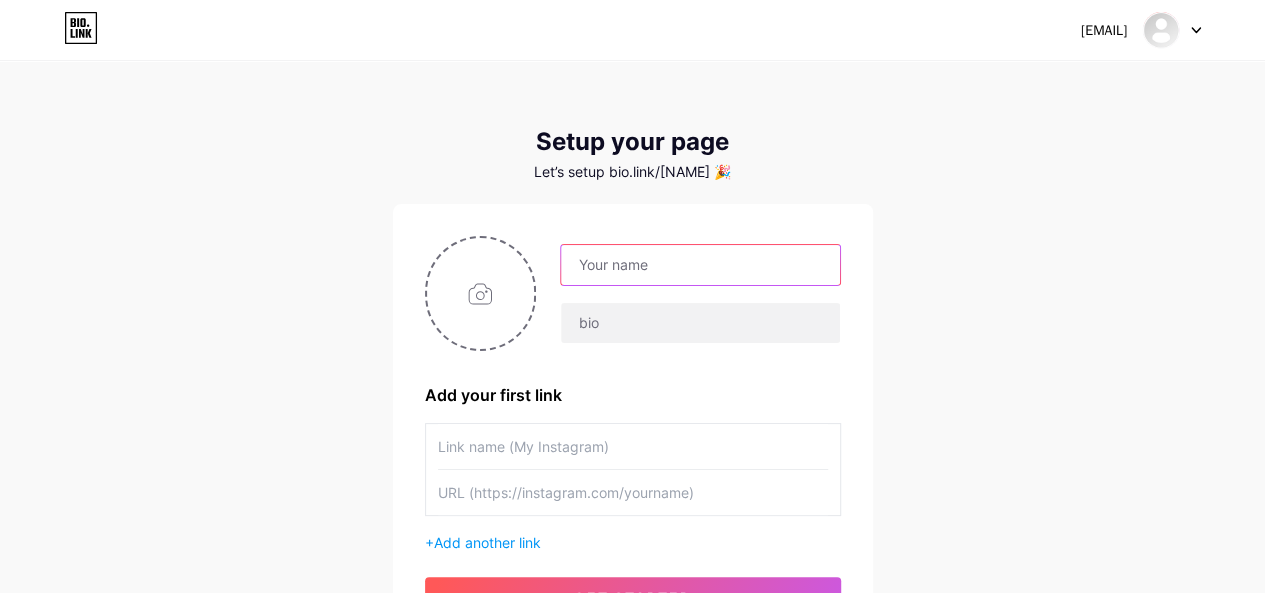 click at bounding box center [700, 265] 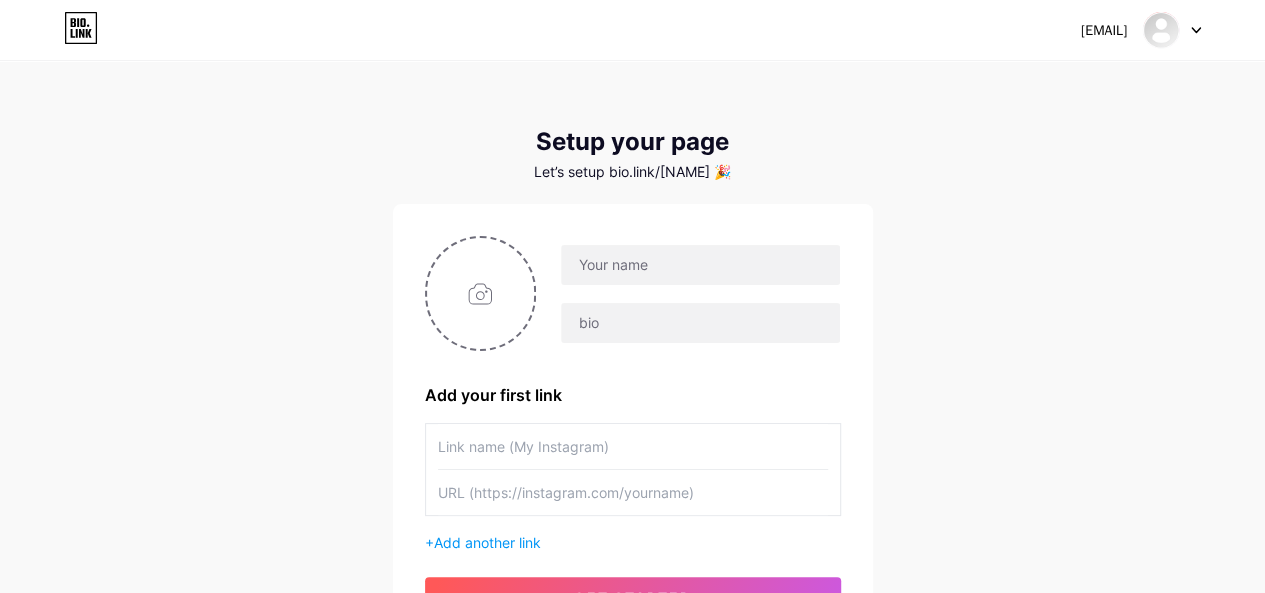 click on "Create your account     [EMAIL]     bio.link/   [NAME]               [URL]   Resend     Enter 6-digit code we sent to your email.   The otp must not be greater than 10 characters.       sign up with email         Or       Sign up with Facebook
Sign up with Apple" at bounding box center [632, 356] 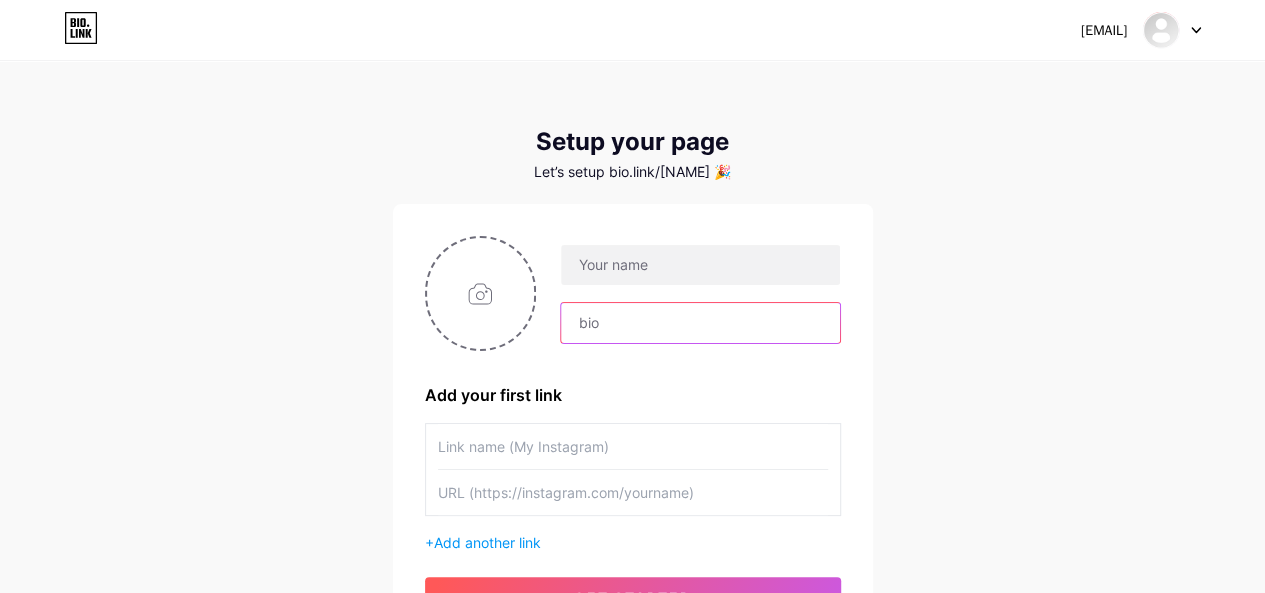 click at bounding box center (700, 323) 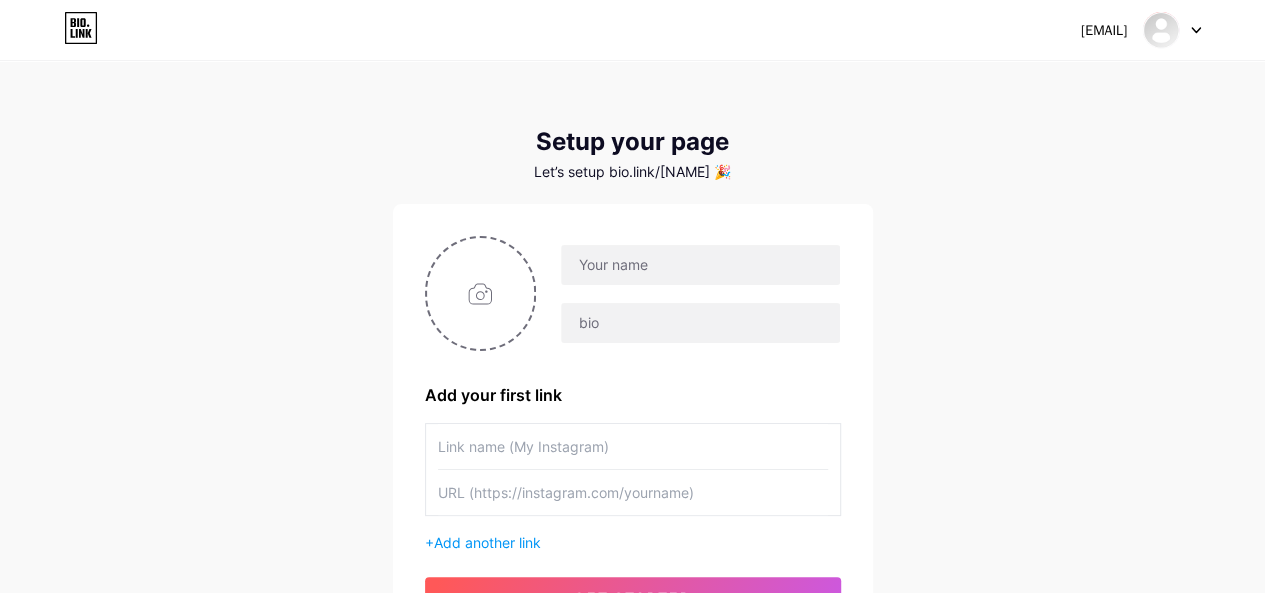 click on "Create your account     [EMAIL]     bio.link/   [NAME]               [URL]   Resend     Enter 6-digit code we sent to your email.   The otp must not be greater than 10 characters.       sign up with email         Or       Sign up with Facebook
Sign up with Apple" at bounding box center [632, 356] 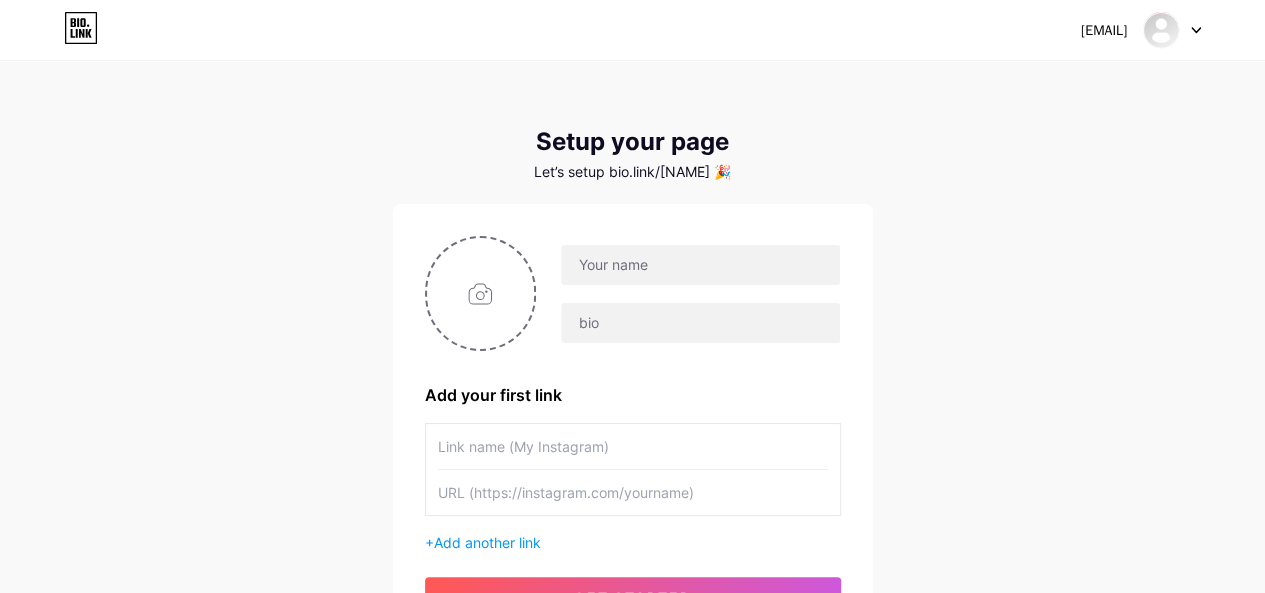 scroll, scrollTop: 140, scrollLeft: 0, axis: vertical 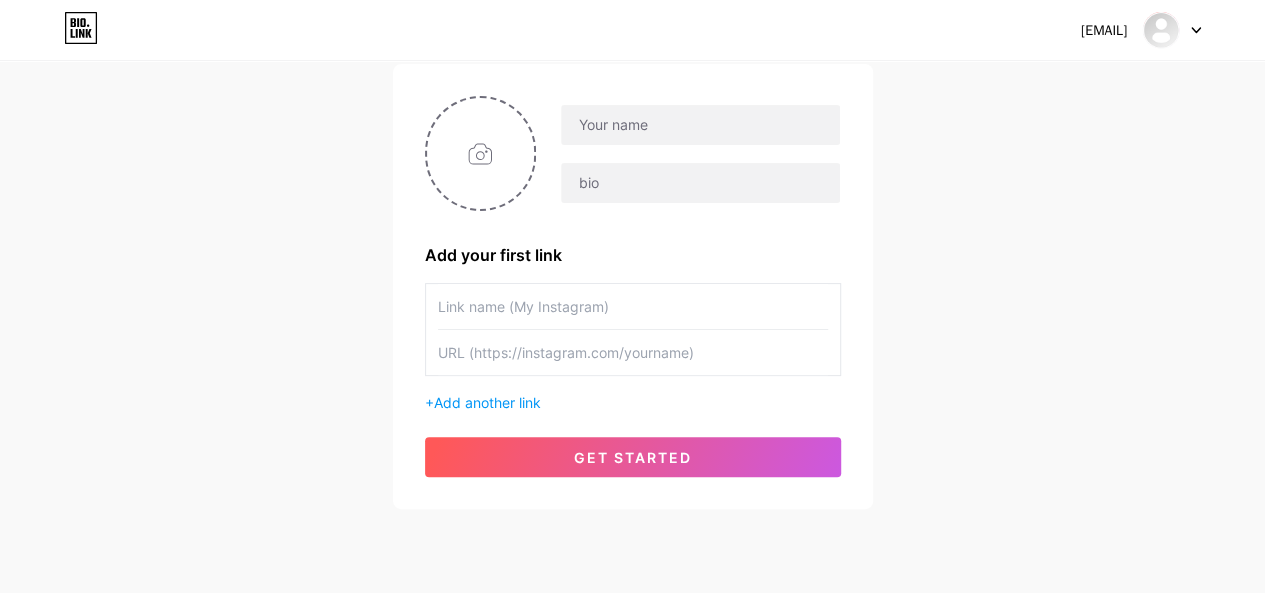 click at bounding box center [633, 306] 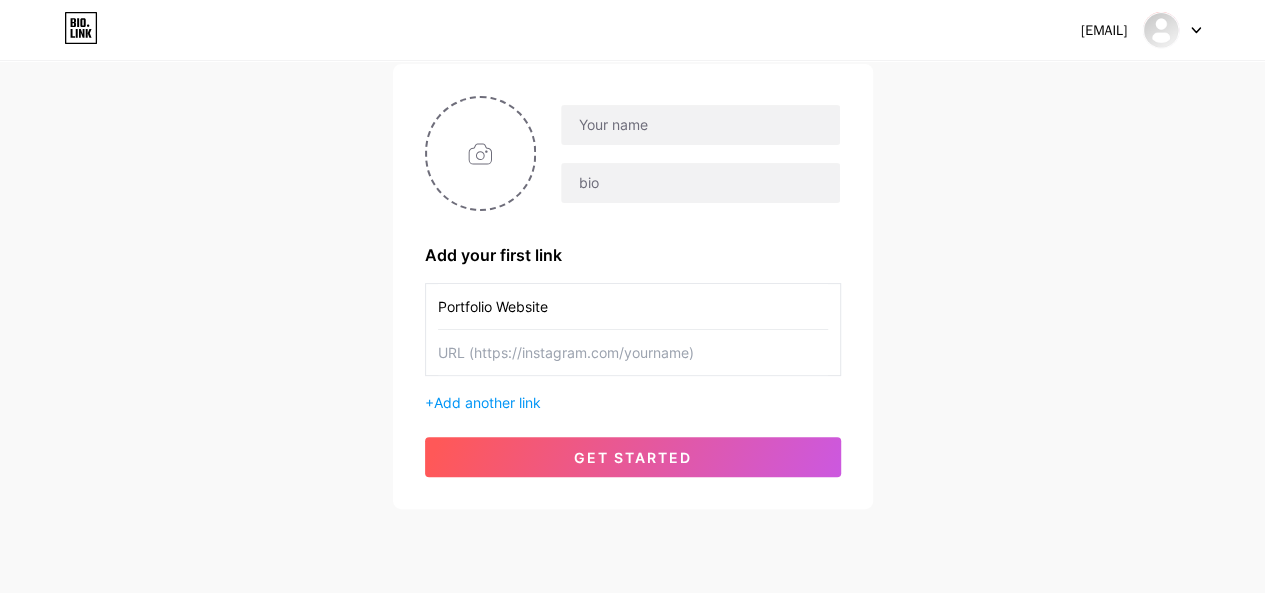 type on "Portfolio Website" 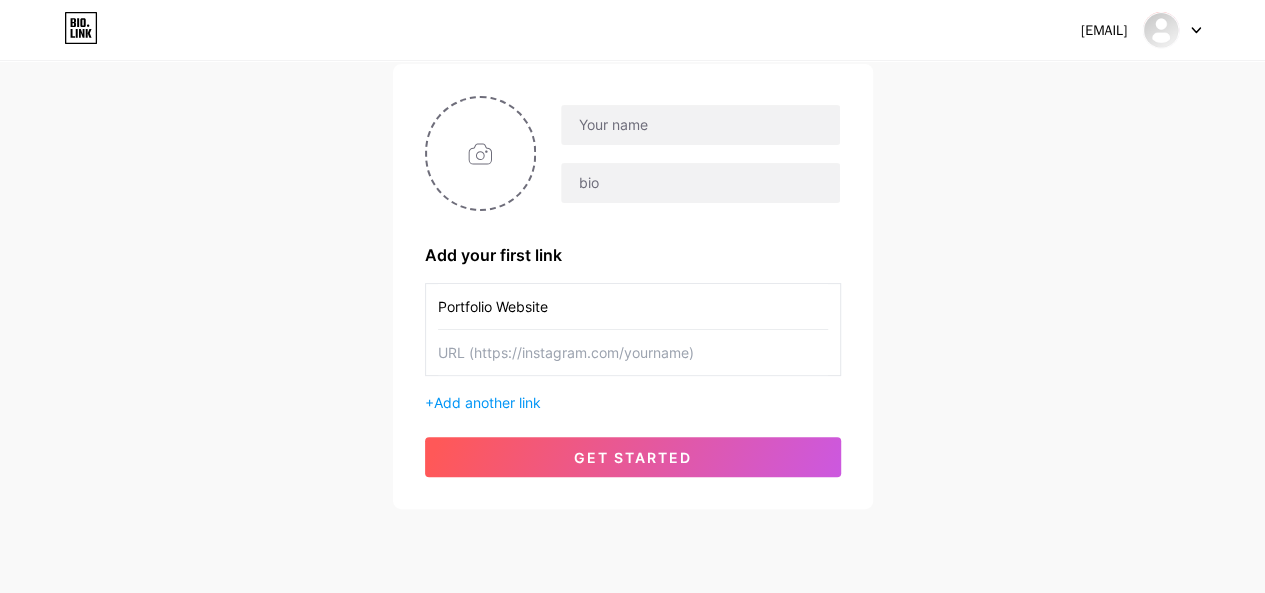 click at bounding box center (633, 306) 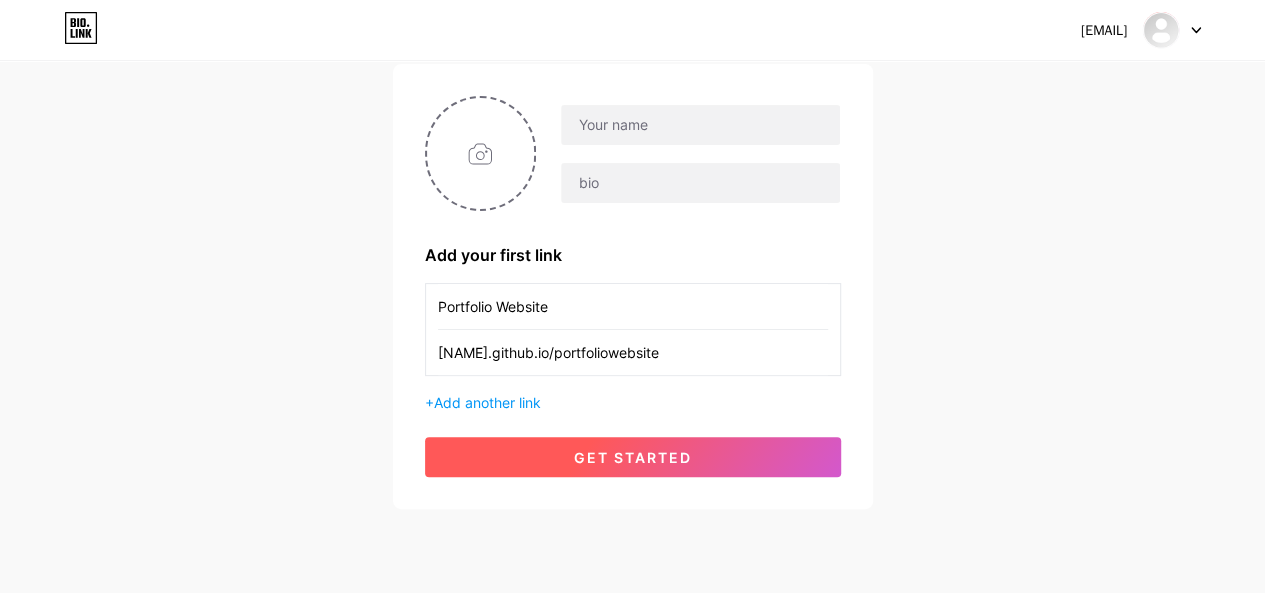 type on "[NAME].github.io/portfoliowebsite" 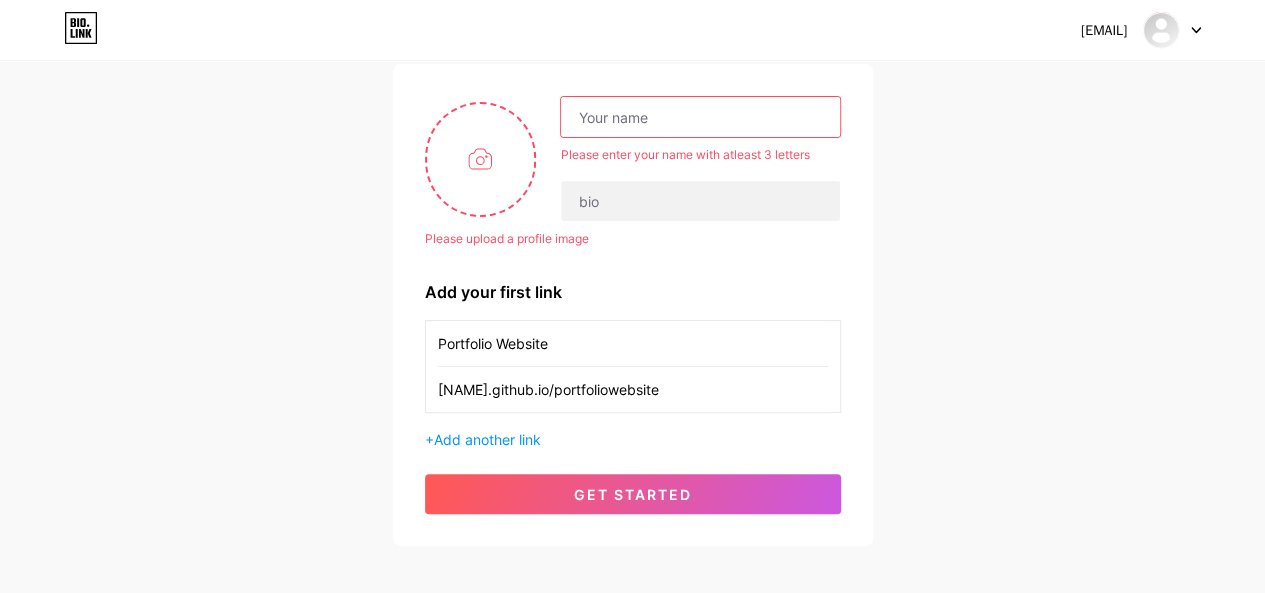click at bounding box center (700, 117) 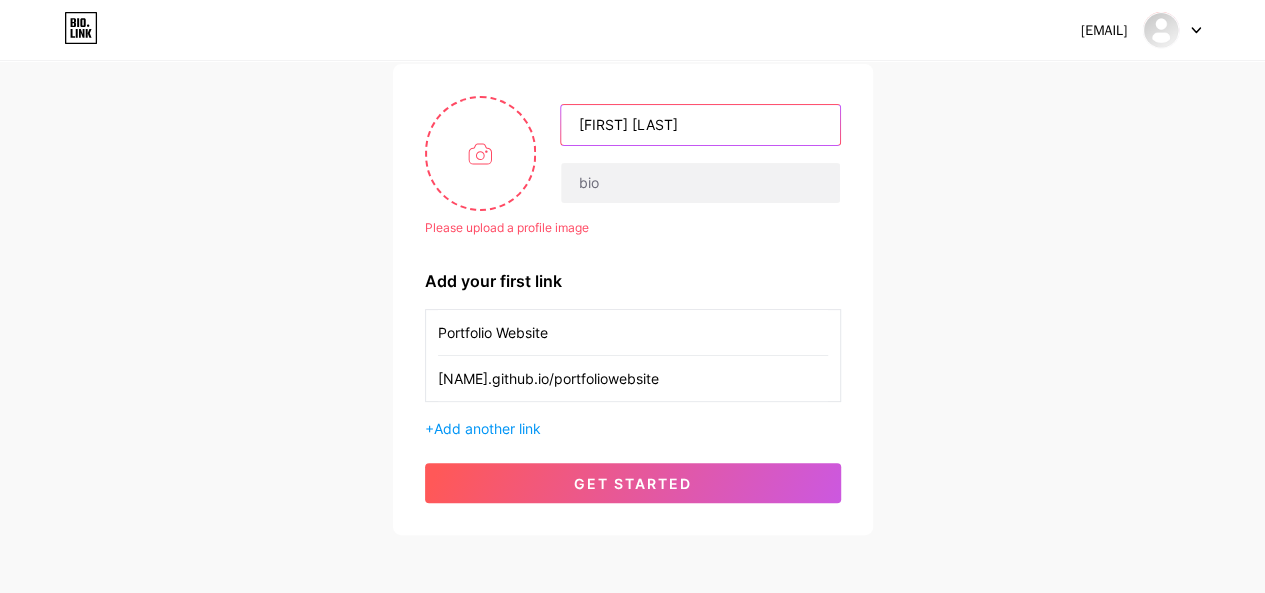 type on "[FIRST] [LAST]" 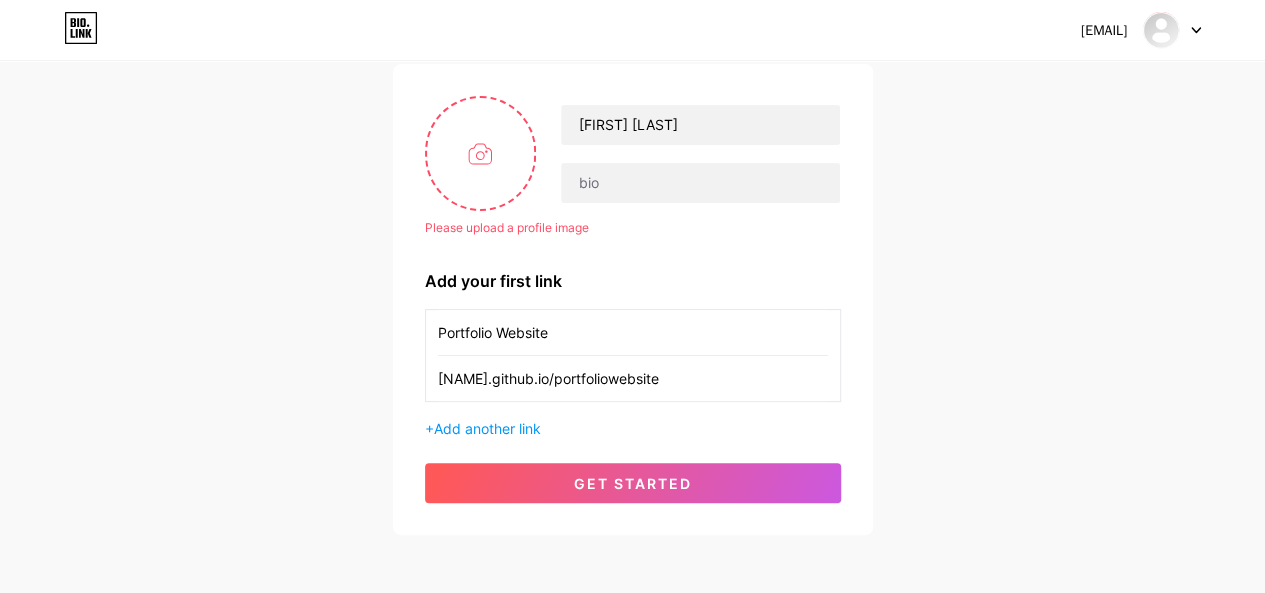 click at bounding box center (1172, 30) 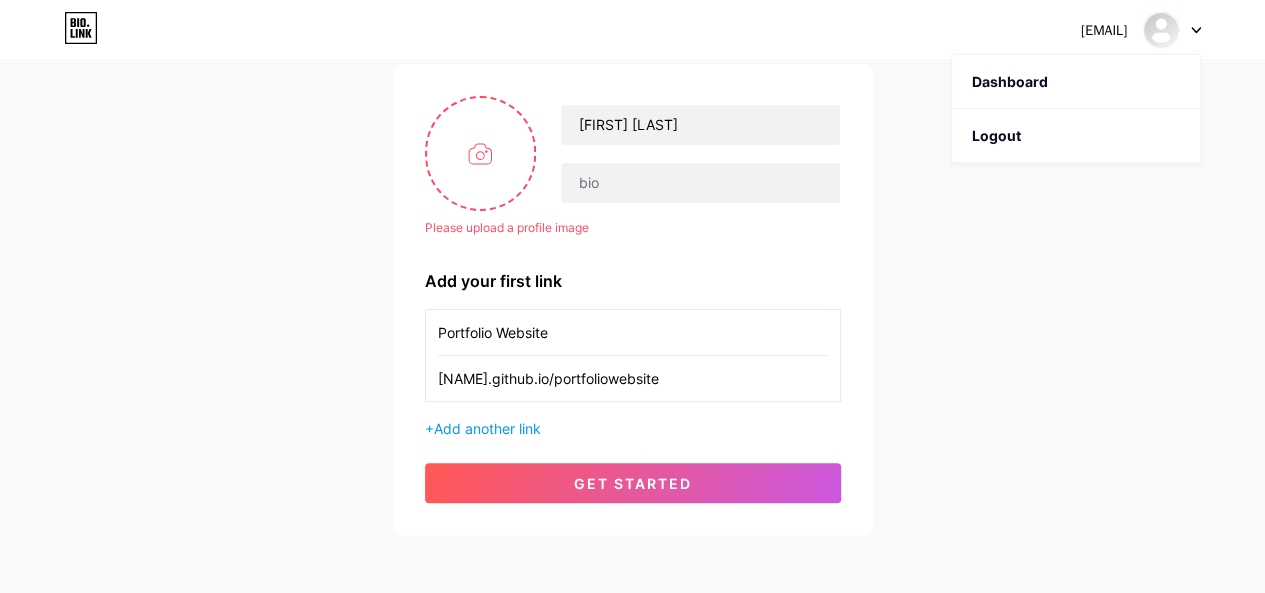 click at bounding box center [1172, 30] 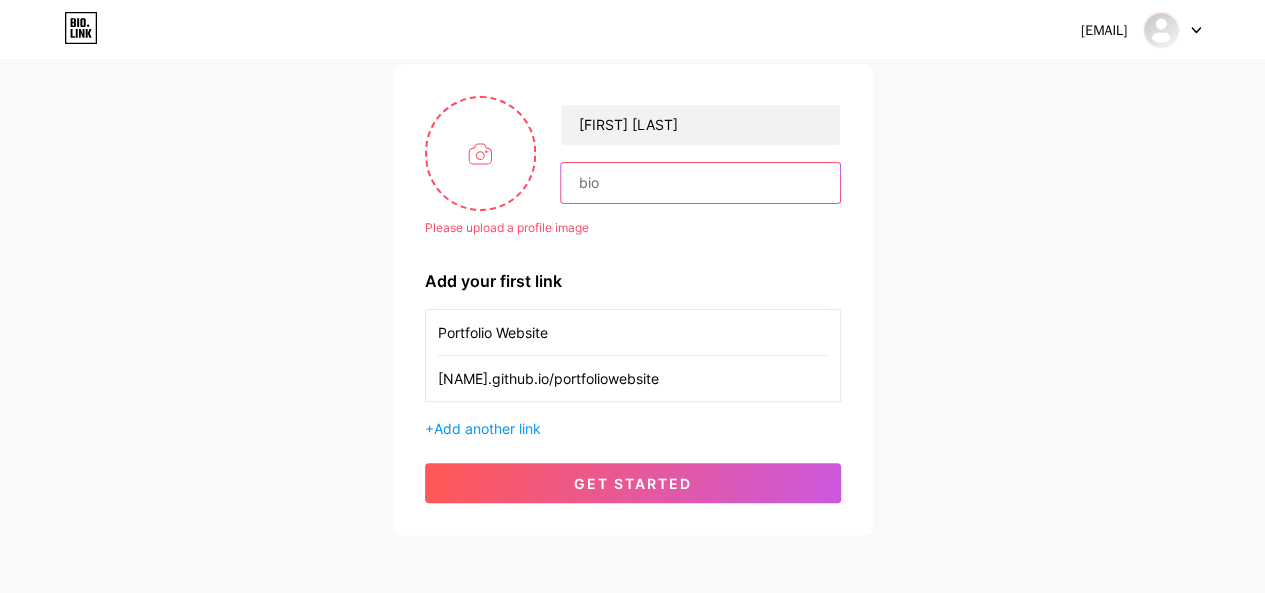 click at bounding box center [700, 183] 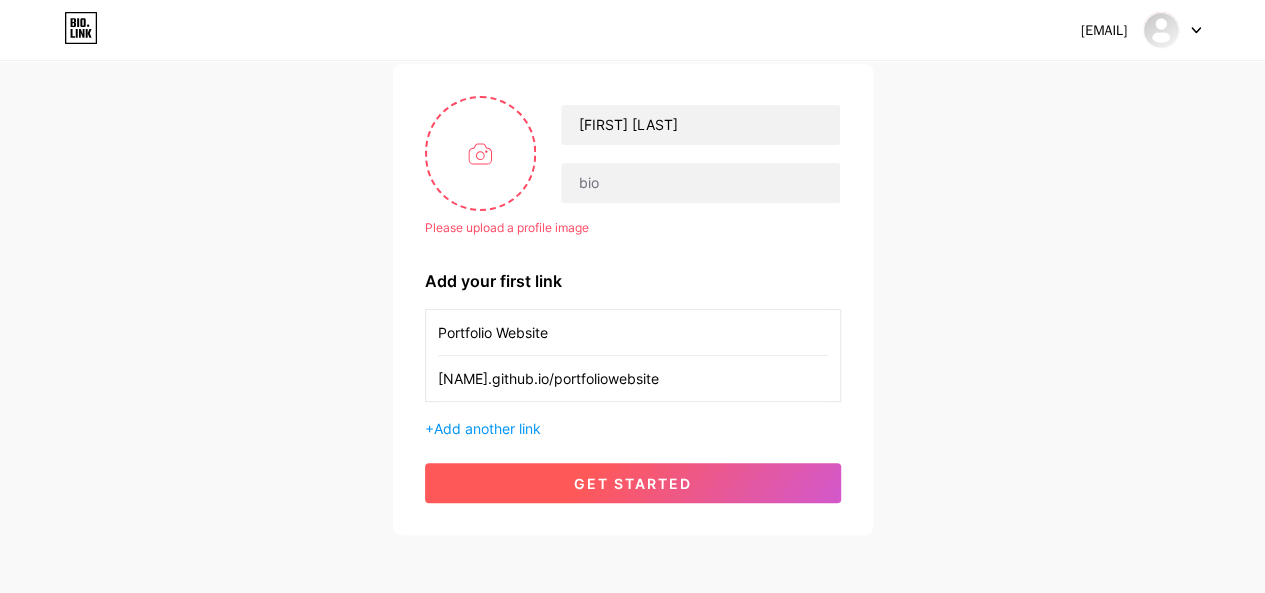 click on "get started" at bounding box center (633, 483) 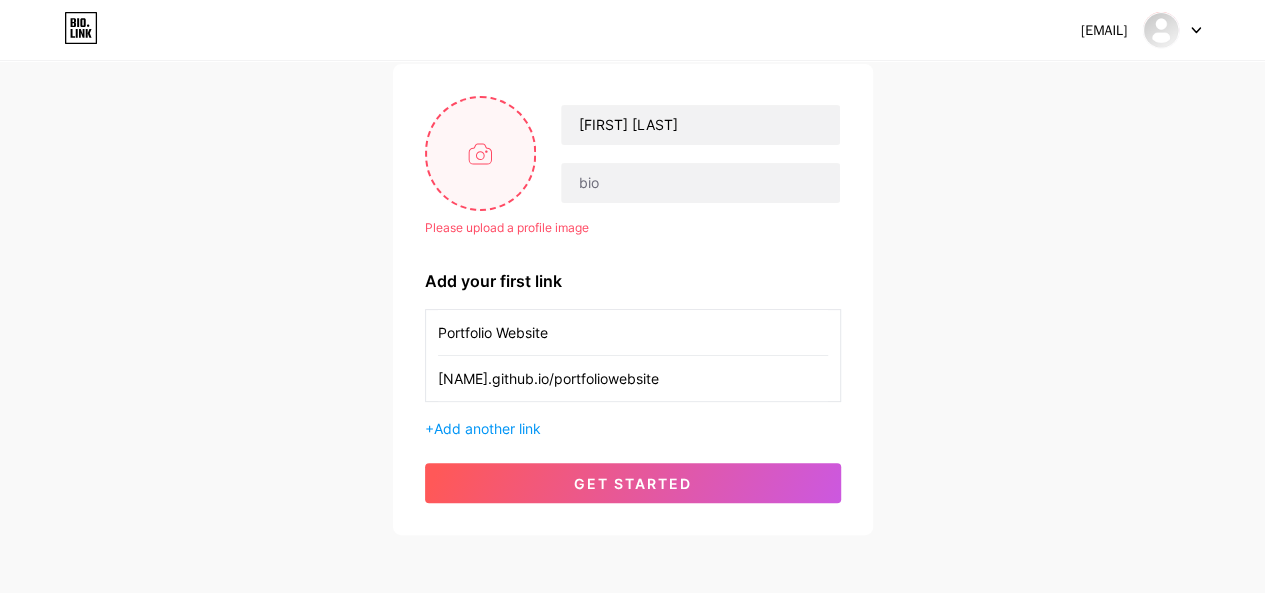 click at bounding box center [481, 153] 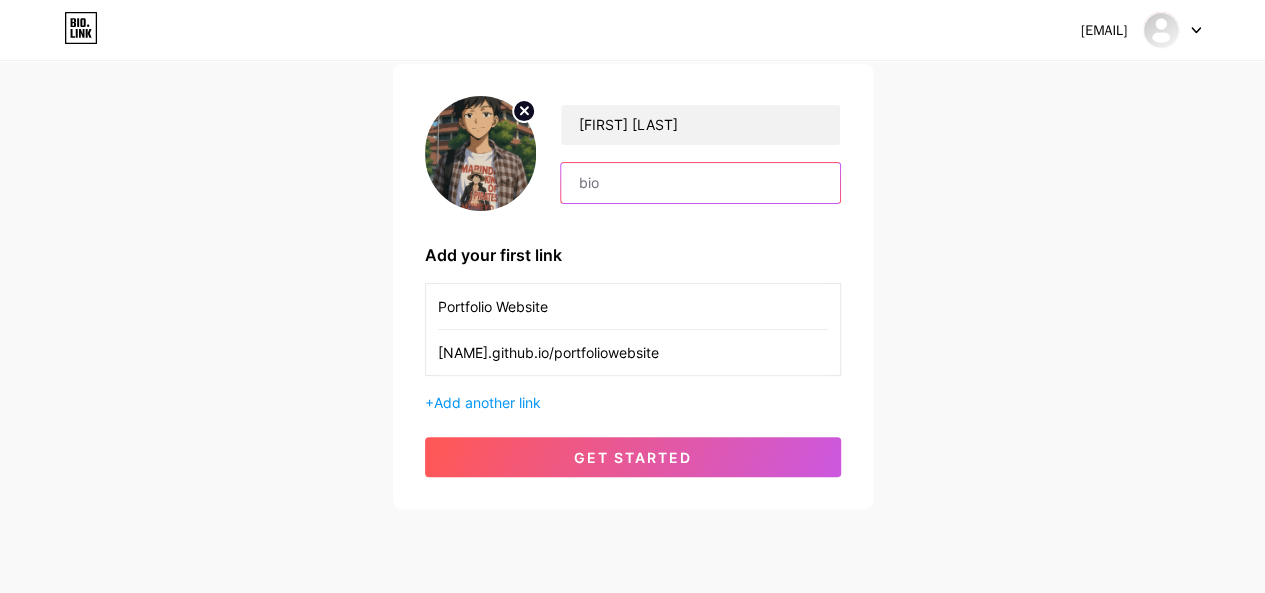 click at bounding box center [700, 183] 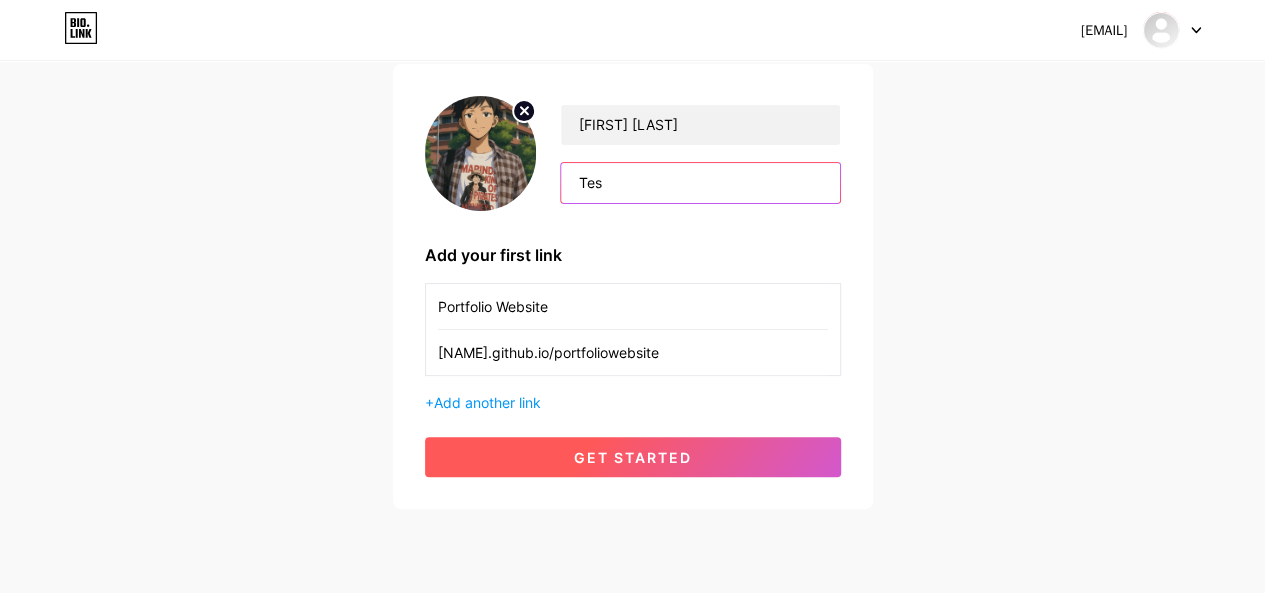 type on "Tes" 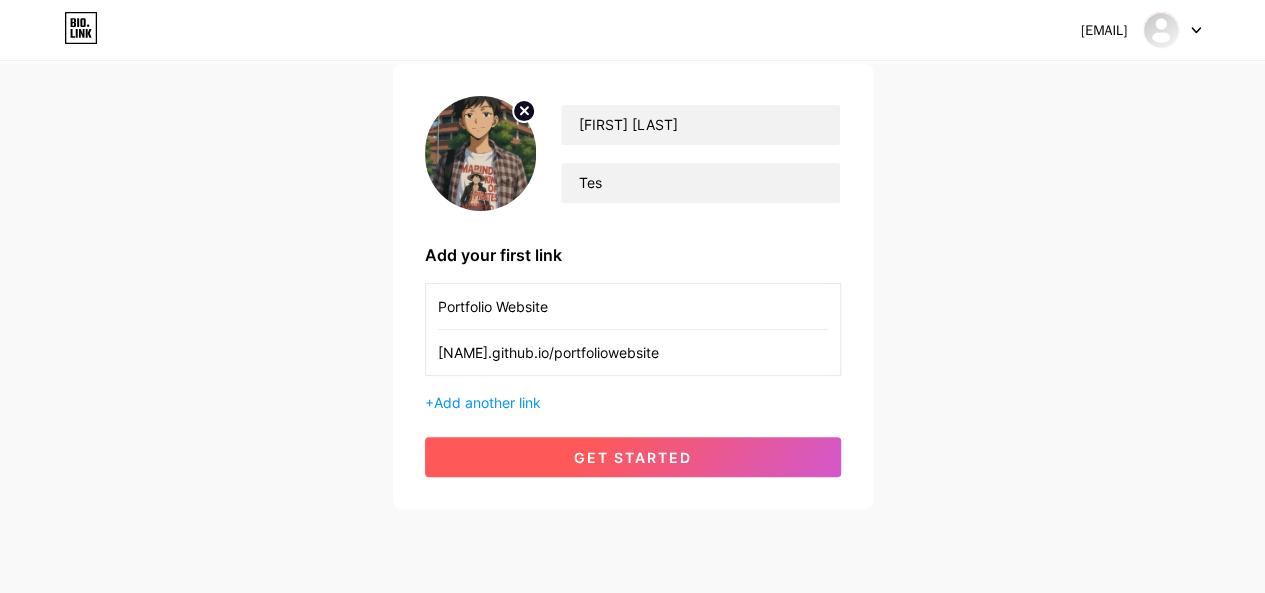 click on "get started" at bounding box center [633, 457] 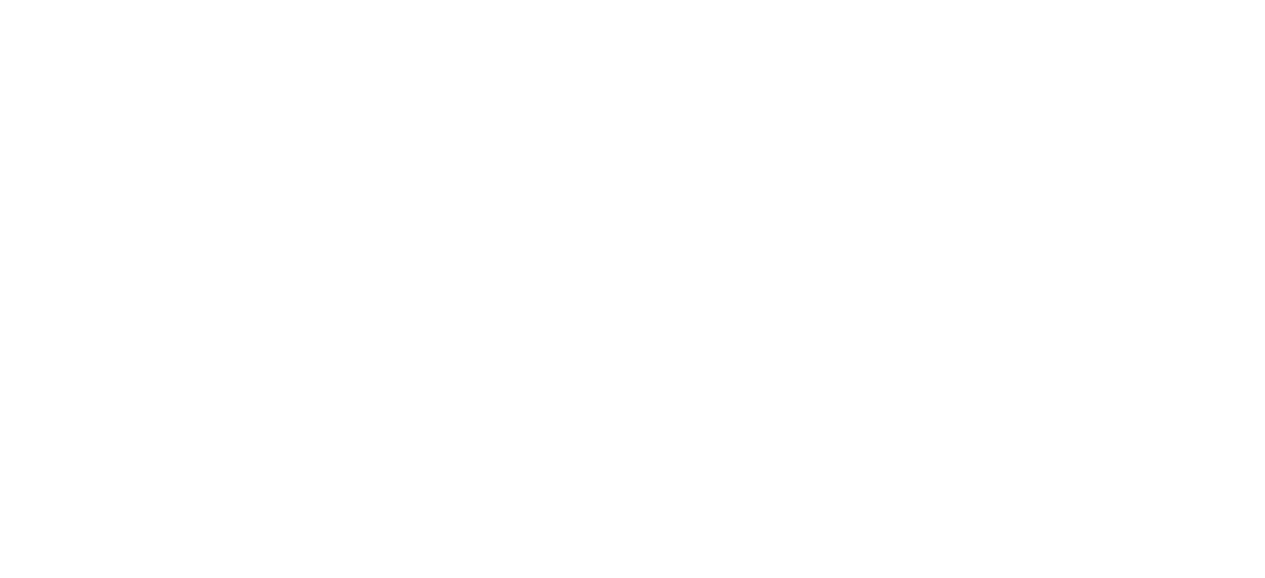 scroll, scrollTop: 0, scrollLeft: 0, axis: both 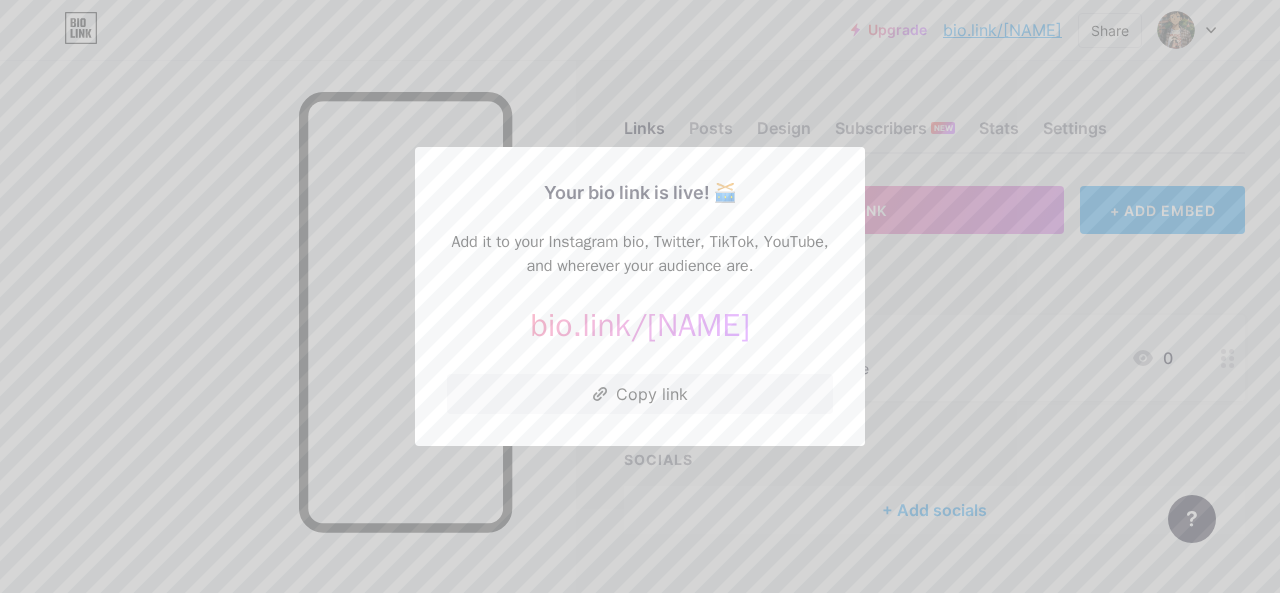click at bounding box center [640, 296] 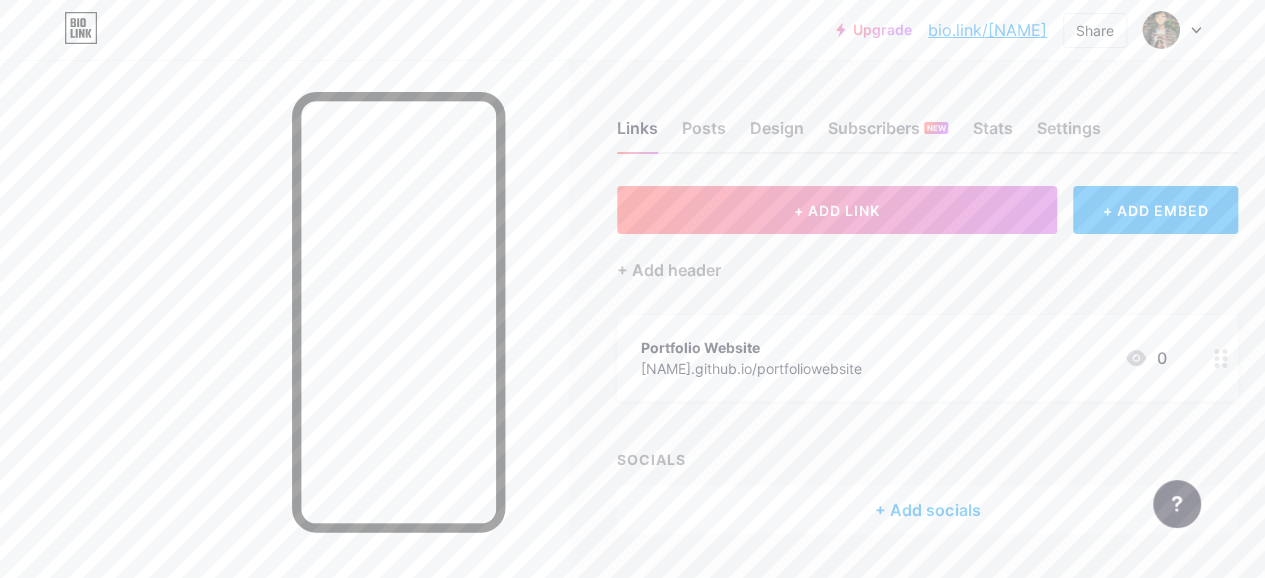 scroll, scrollTop: 53, scrollLeft: 0, axis: vertical 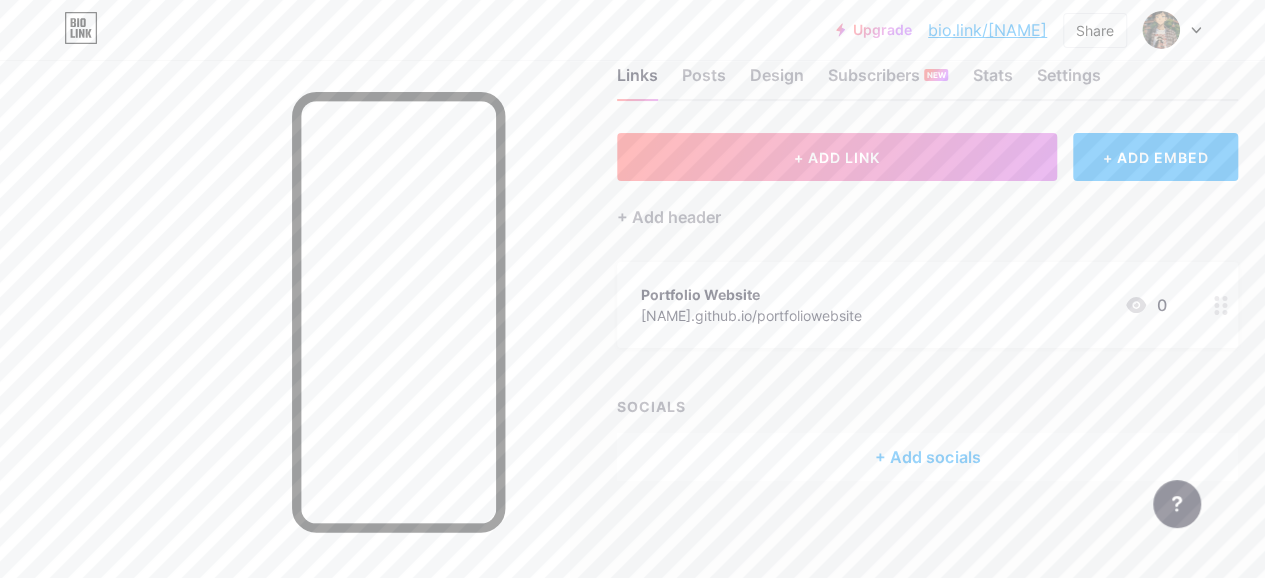 click on "Portfolio Website
[URL]
0" at bounding box center [903, 305] 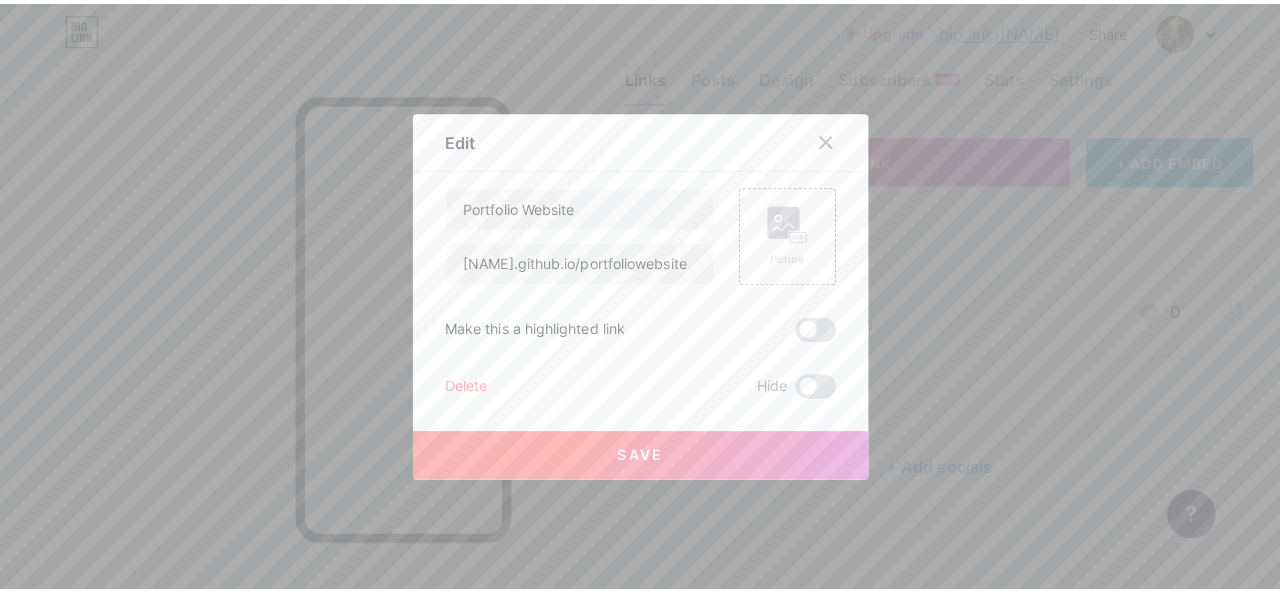 scroll, scrollTop: 40, scrollLeft: 0, axis: vertical 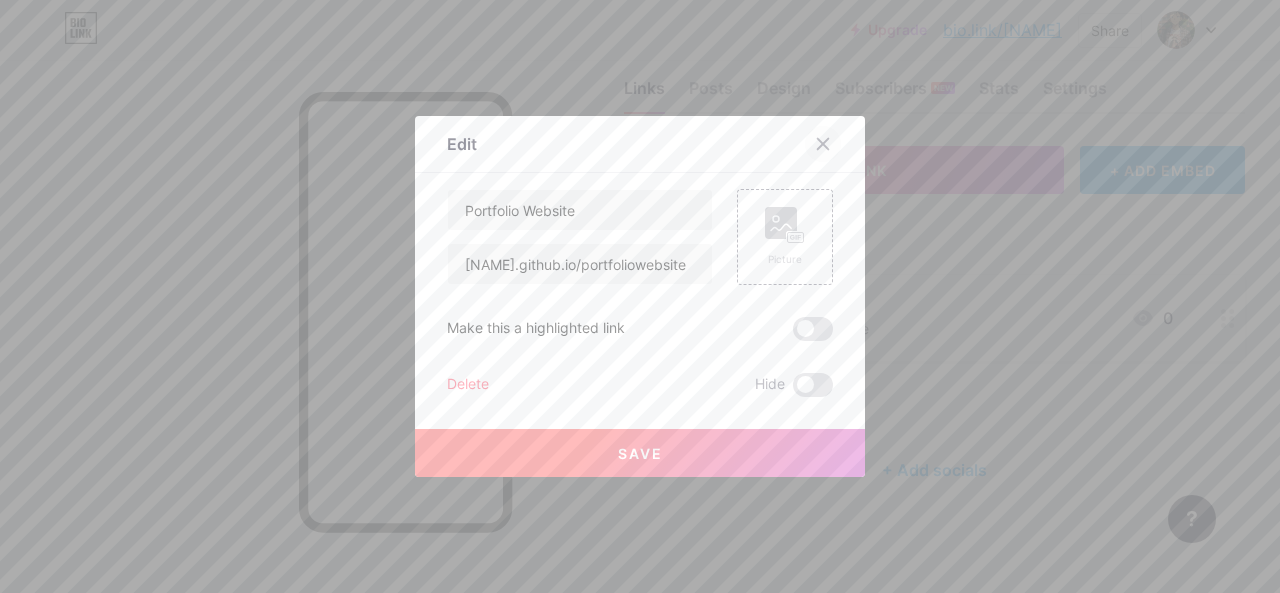 click at bounding box center (823, 144) 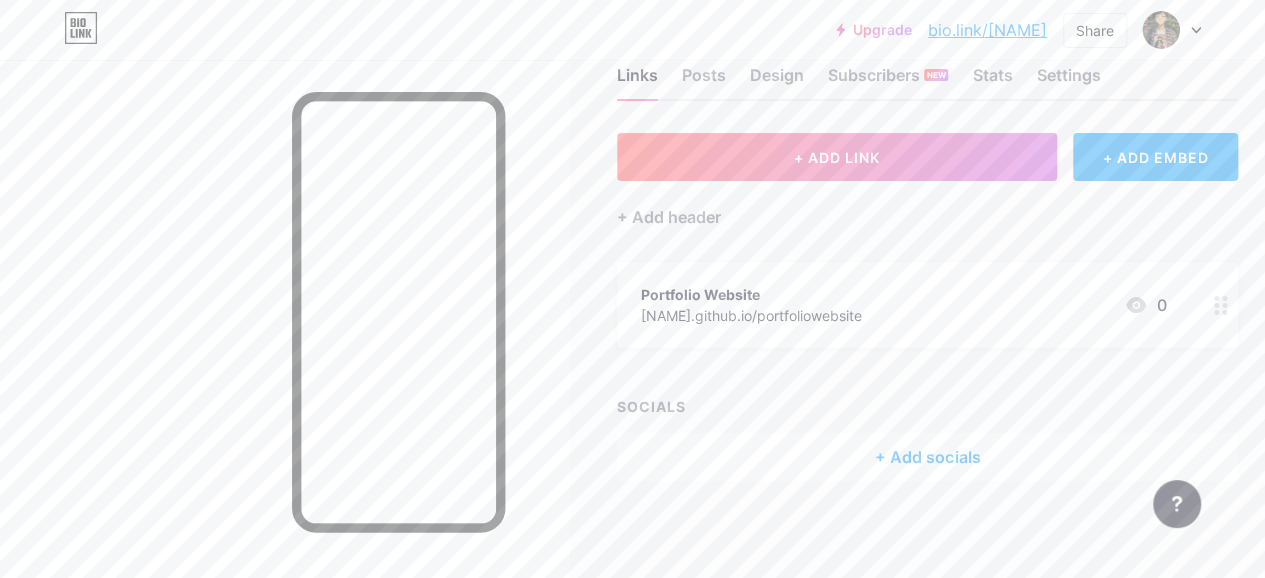 scroll, scrollTop: 0, scrollLeft: 0, axis: both 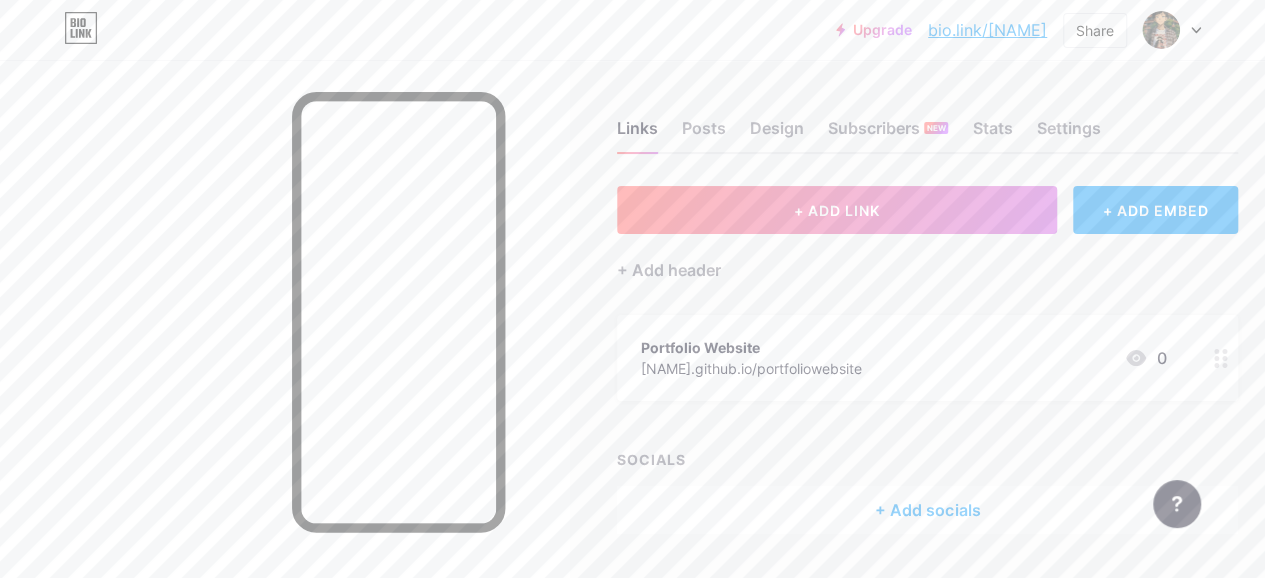 drag, startPoint x: 984, startPoint y: 32, endPoint x: 852, endPoint y: 304, distance: 302.33755 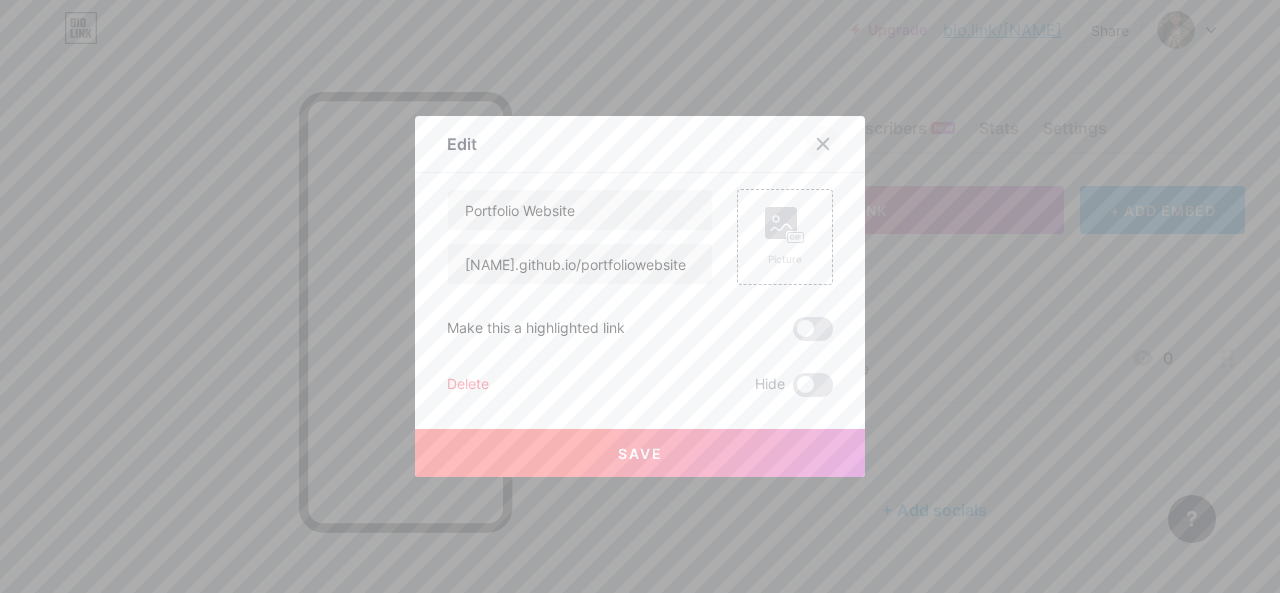 click at bounding box center [823, 144] 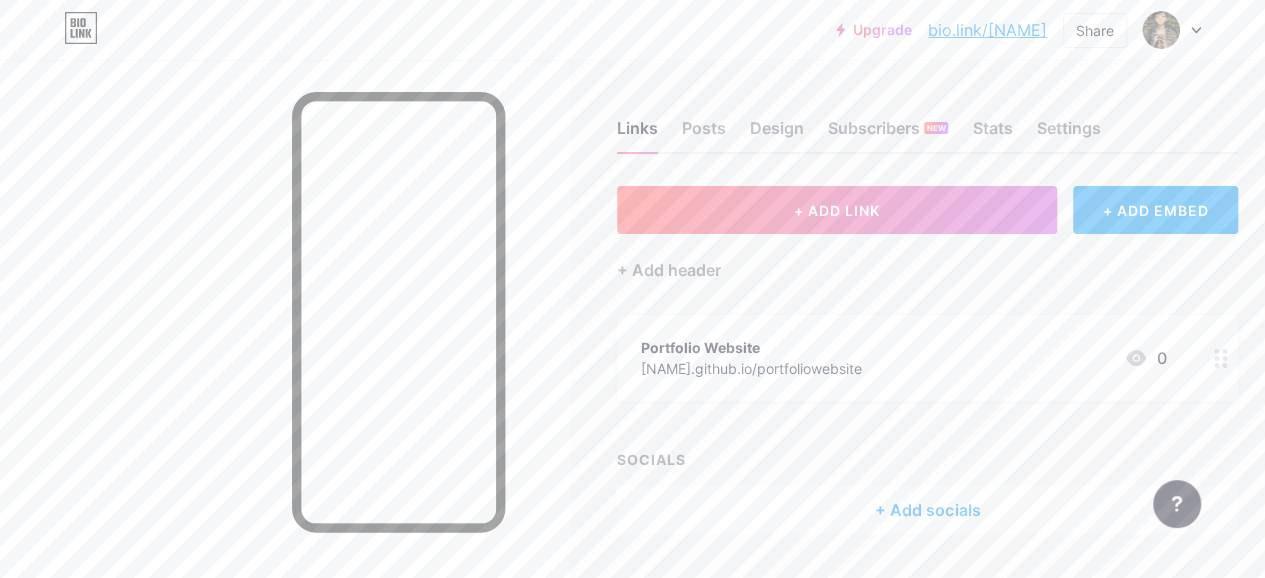 click on "bio.link/[NAME]" at bounding box center [987, 30] 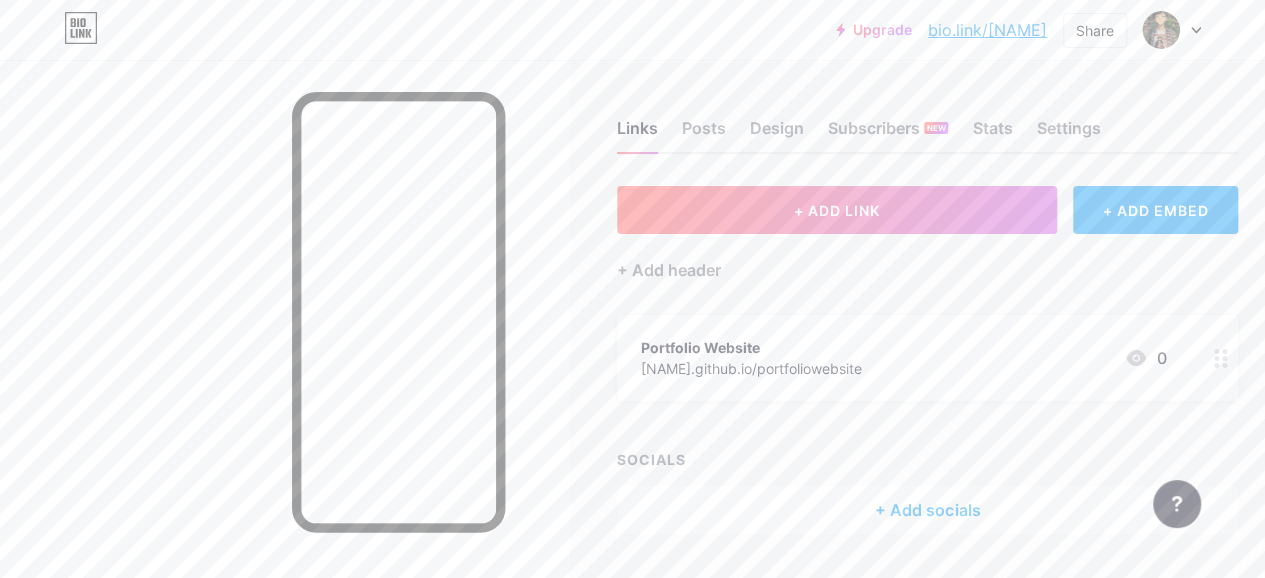 click on "[NAME].github.io/portfoliowebsite" at bounding box center (751, 368) 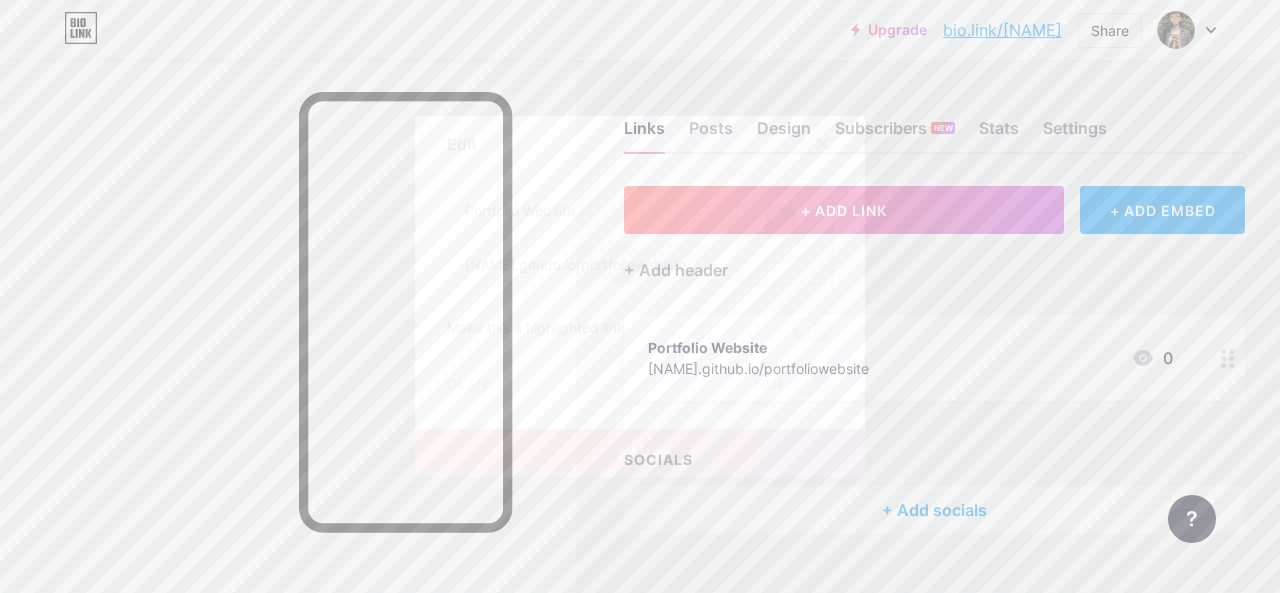 click on "Delete" at bounding box center (468, 385) 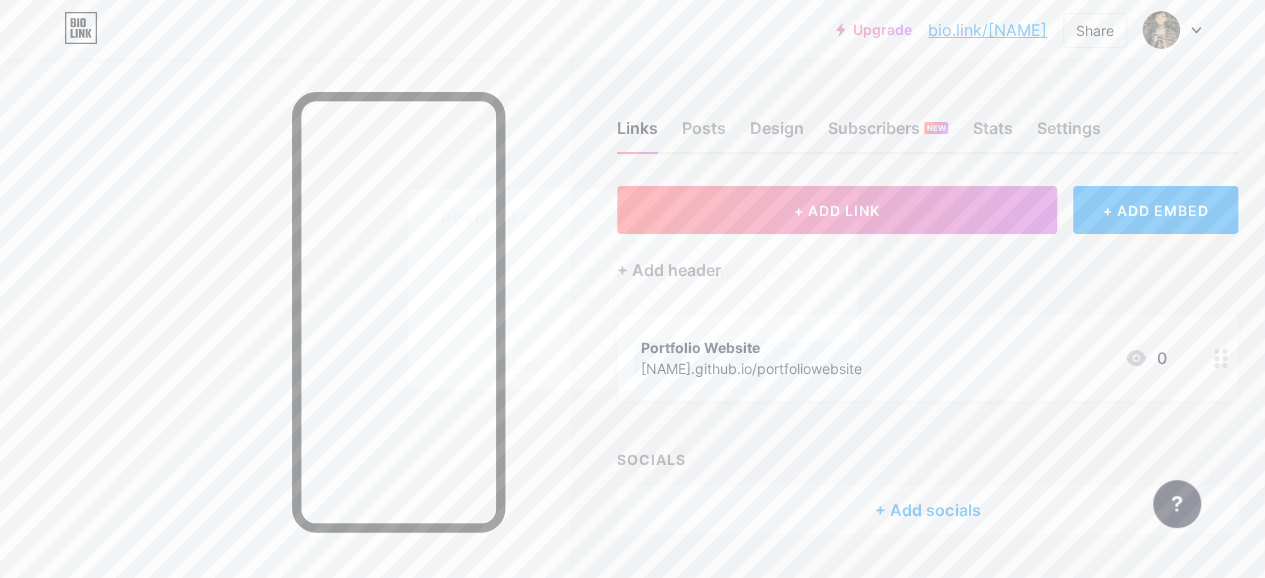 click on "Confirm" at bounding box center [744, 365] 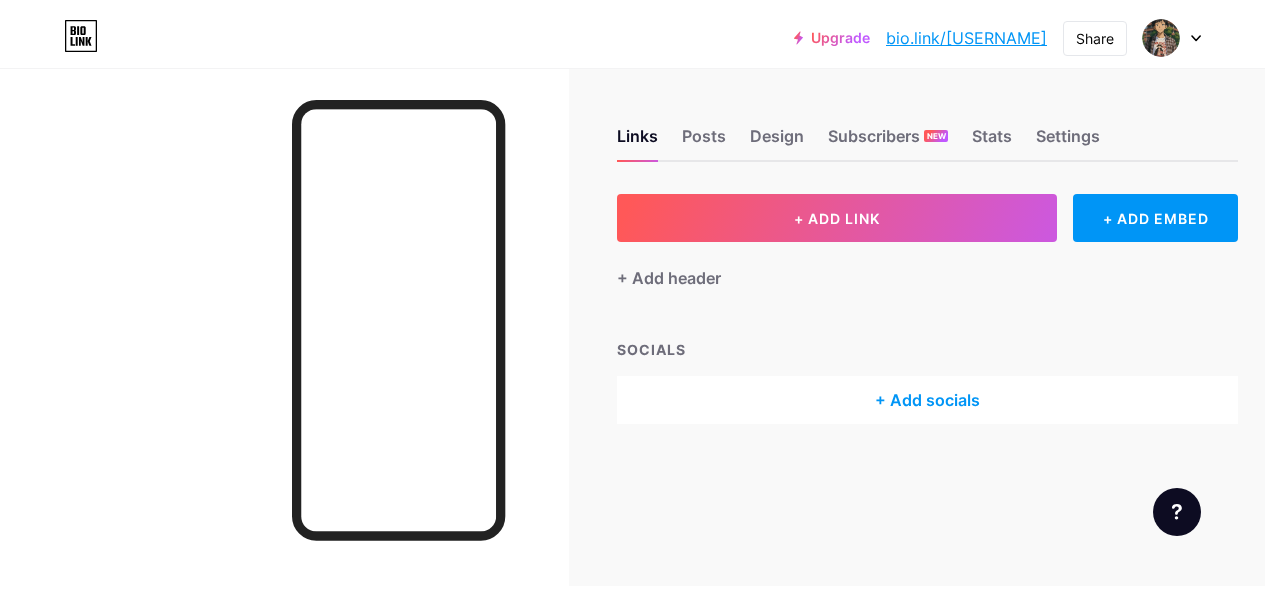 scroll, scrollTop: 0, scrollLeft: 0, axis: both 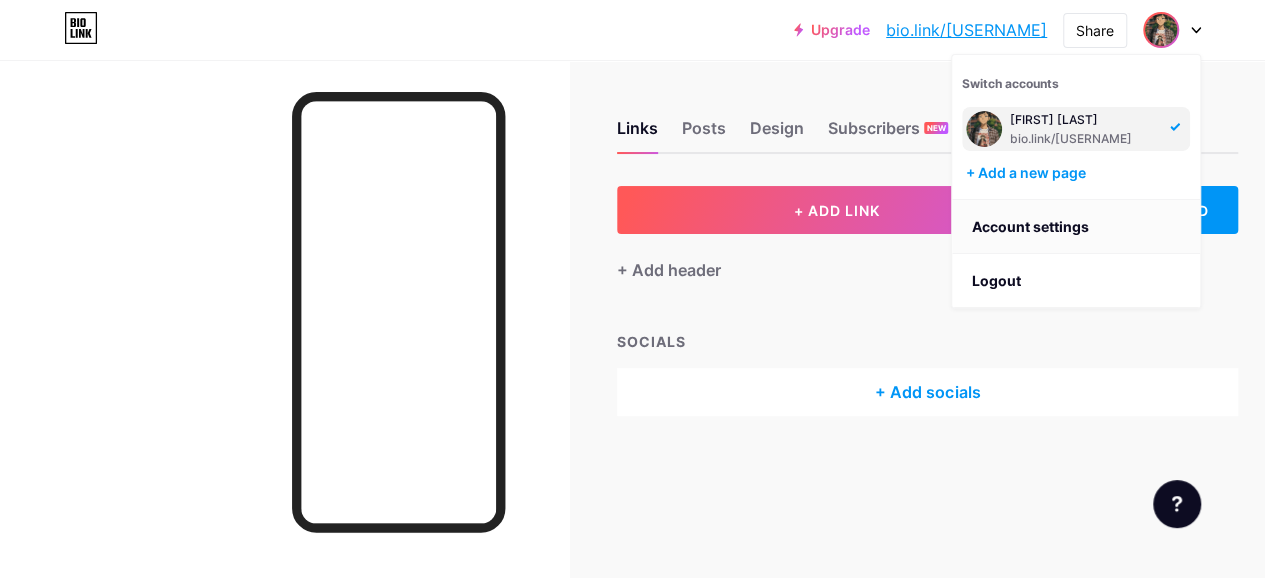 click on "Account settings" at bounding box center (1076, 227) 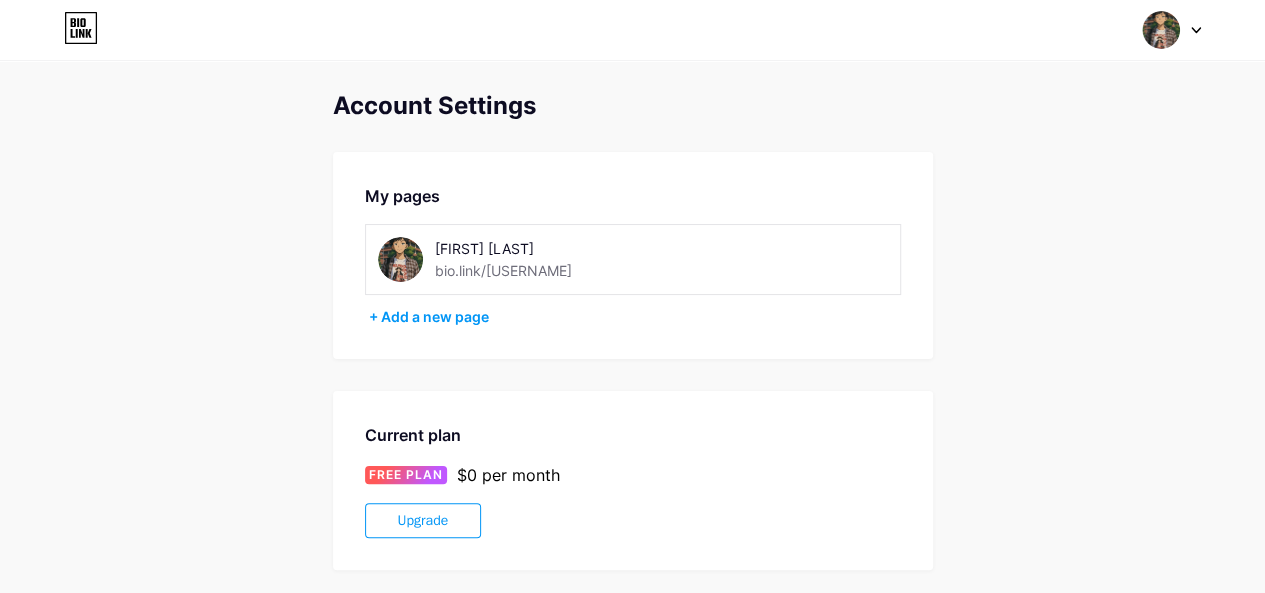 scroll, scrollTop: 14, scrollLeft: 0, axis: vertical 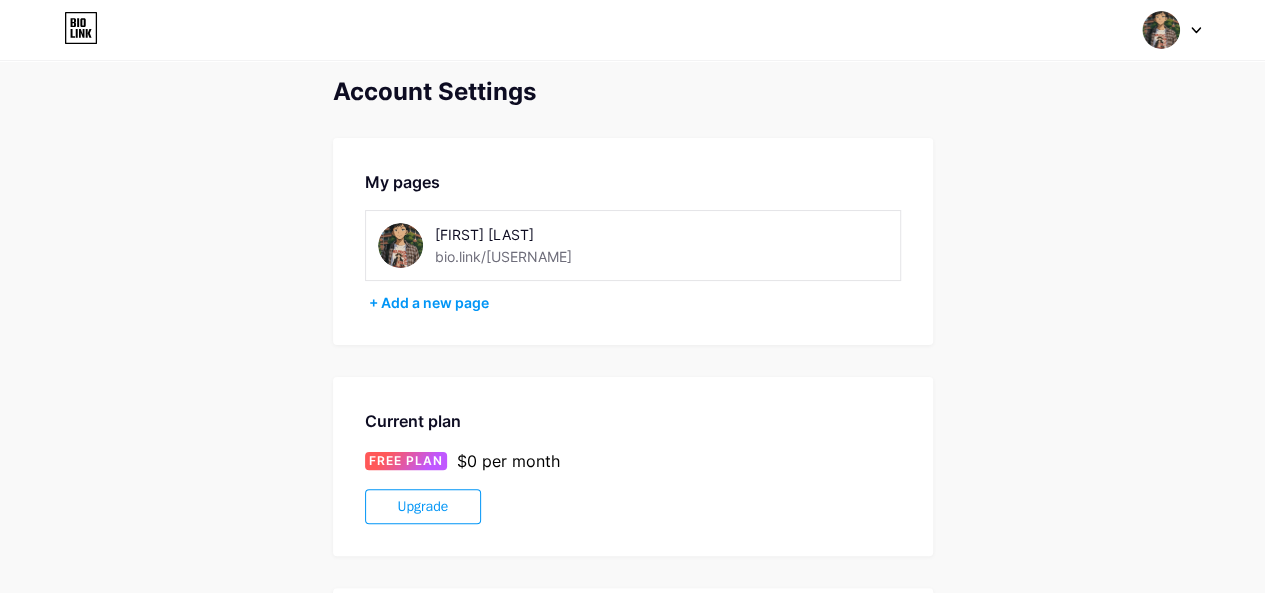 click on "[FIRST] [LAST] bio.link/[USERNAME]" at bounding box center (633, 245) 